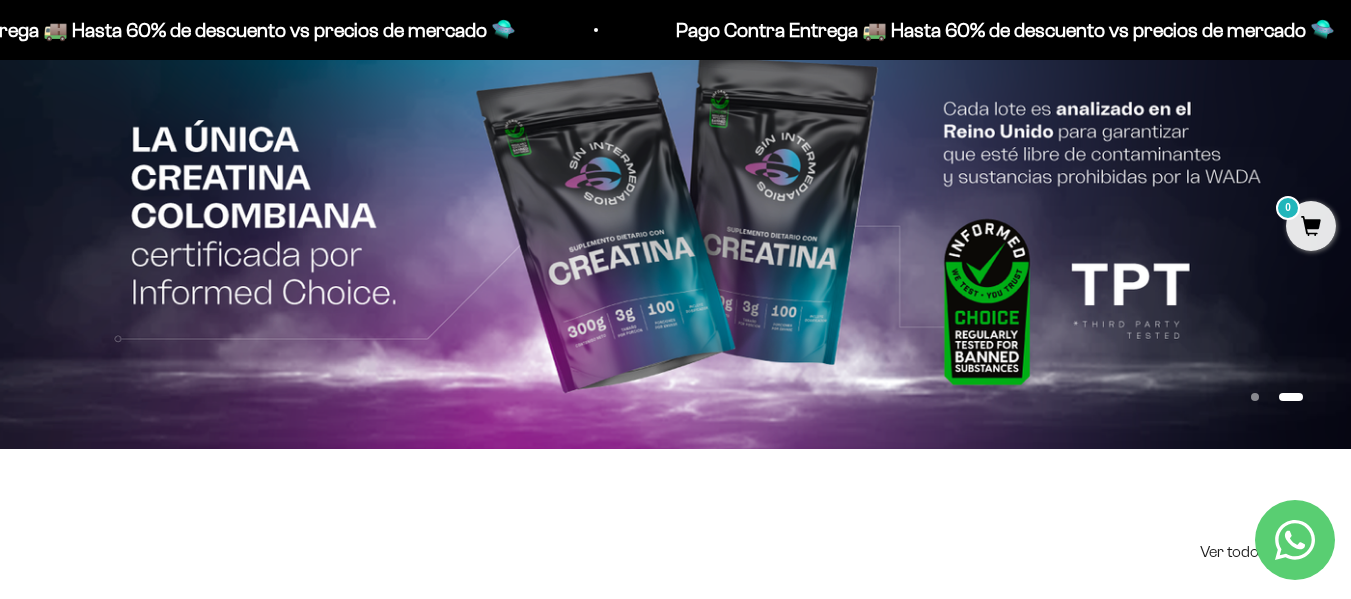 scroll, scrollTop: 0, scrollLeft: 0, axis: both 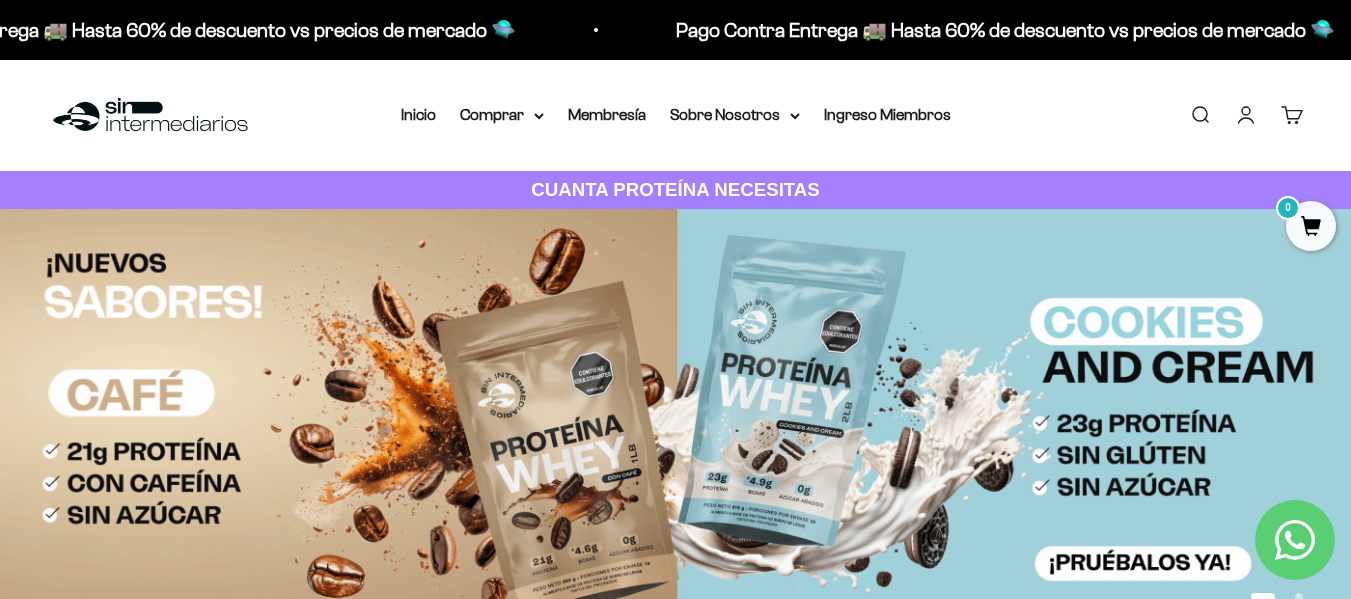 click on "Iniciar sesión" at bounding box center (1246, 115) 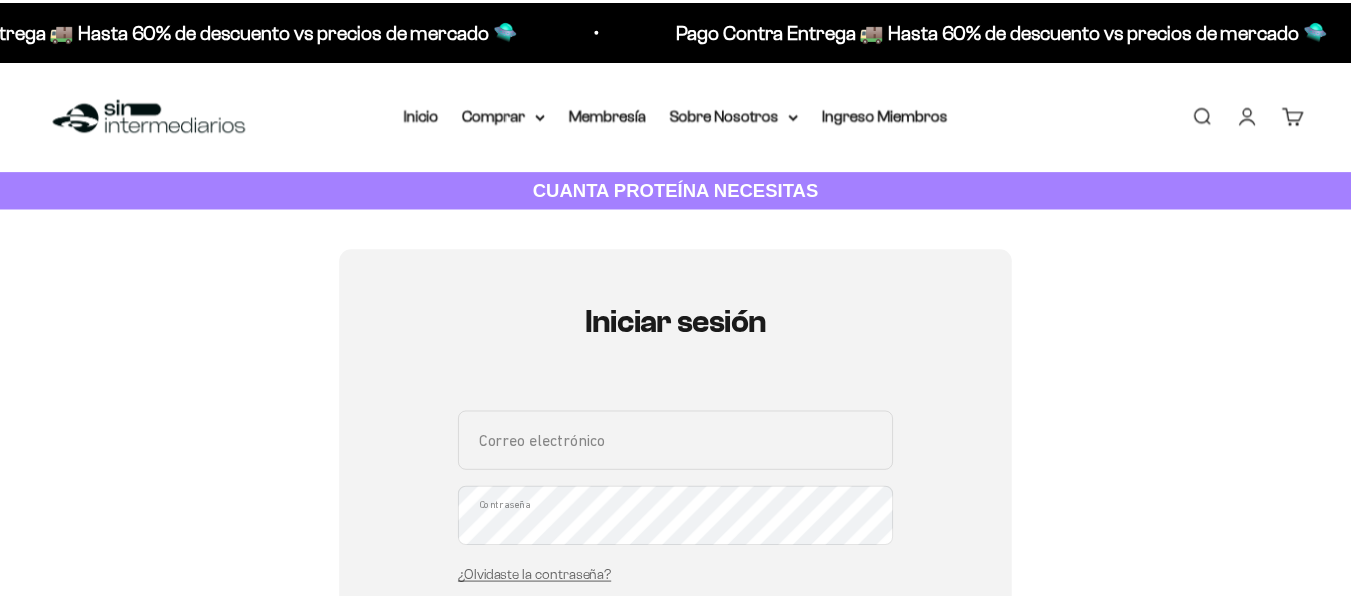 scroll, scrollTop: 0, scrollLeft: 0, axis: both 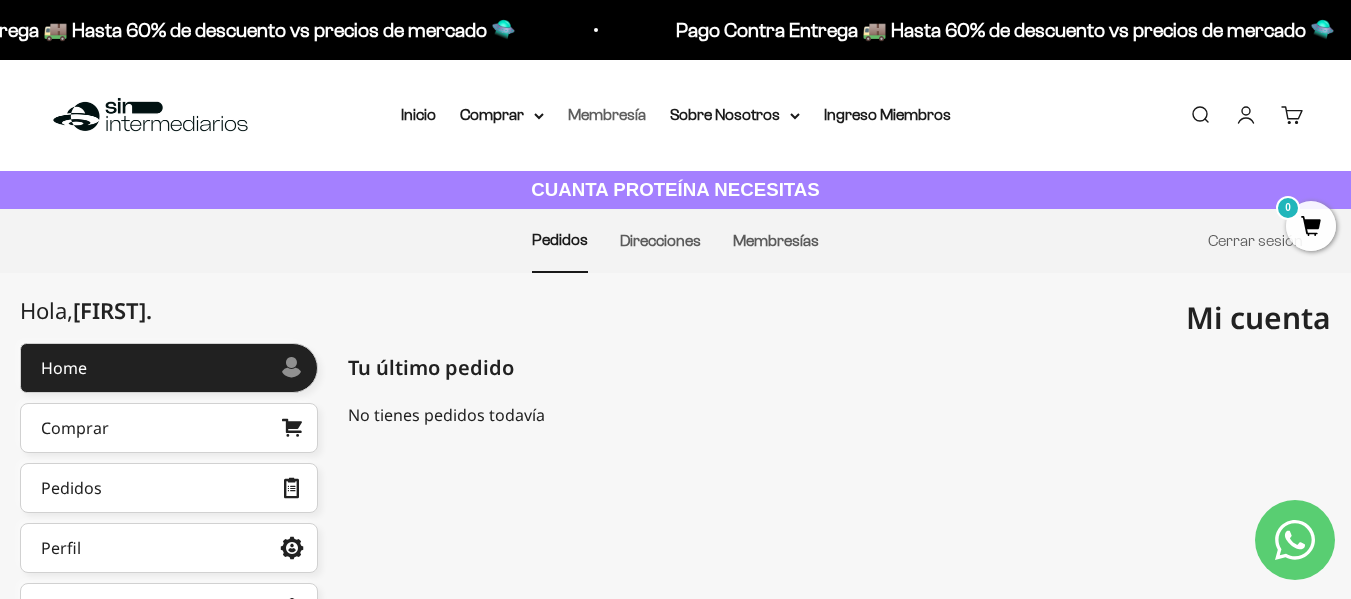 click on "Membresía" at bounding box center [607, 114] 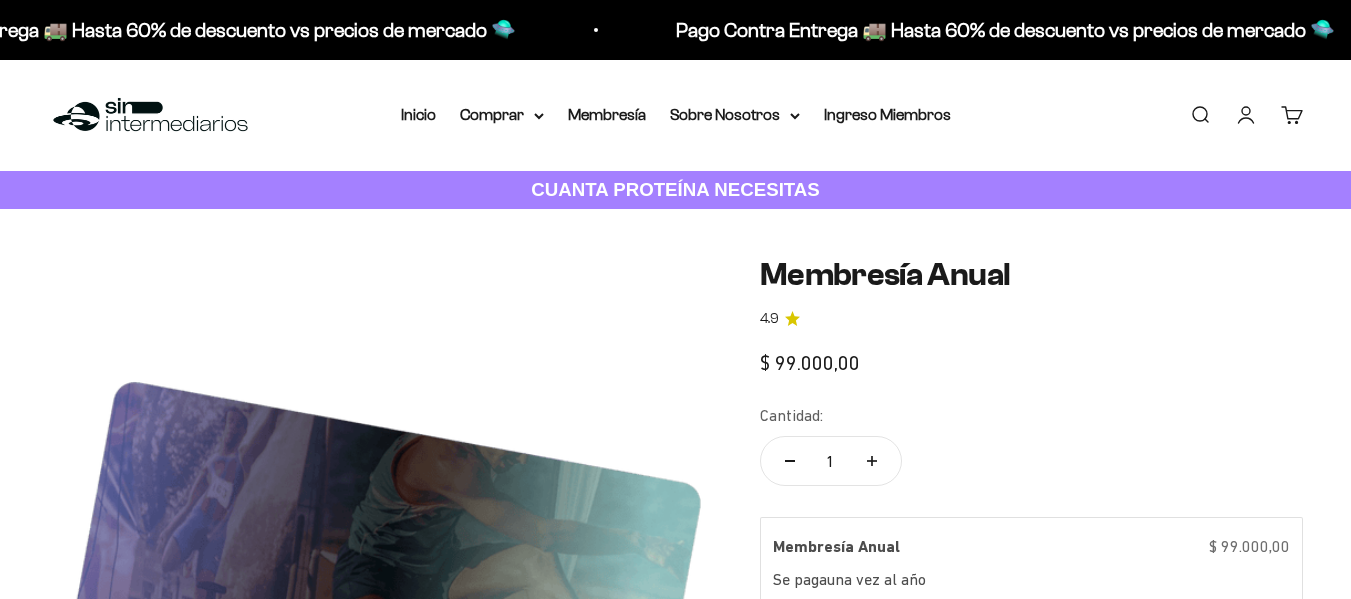scroll, scrollTop: 0, scrollLeft: 0, axis: both 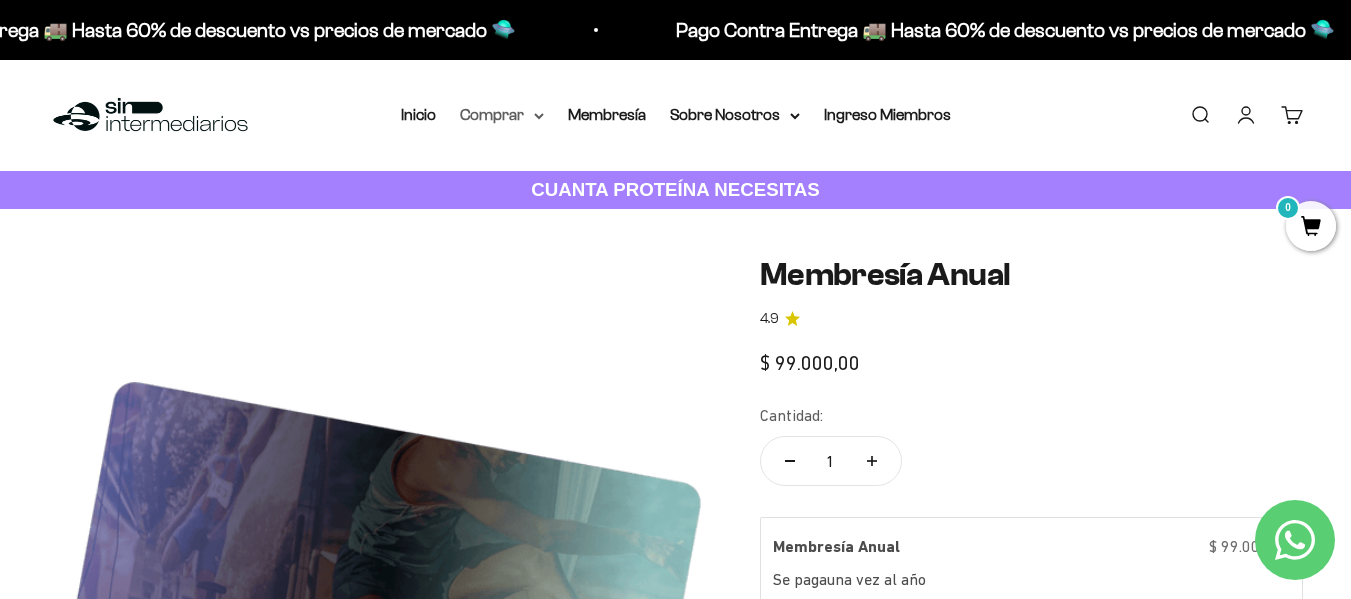 click on "Comprar" at bounding box center (502, 115) 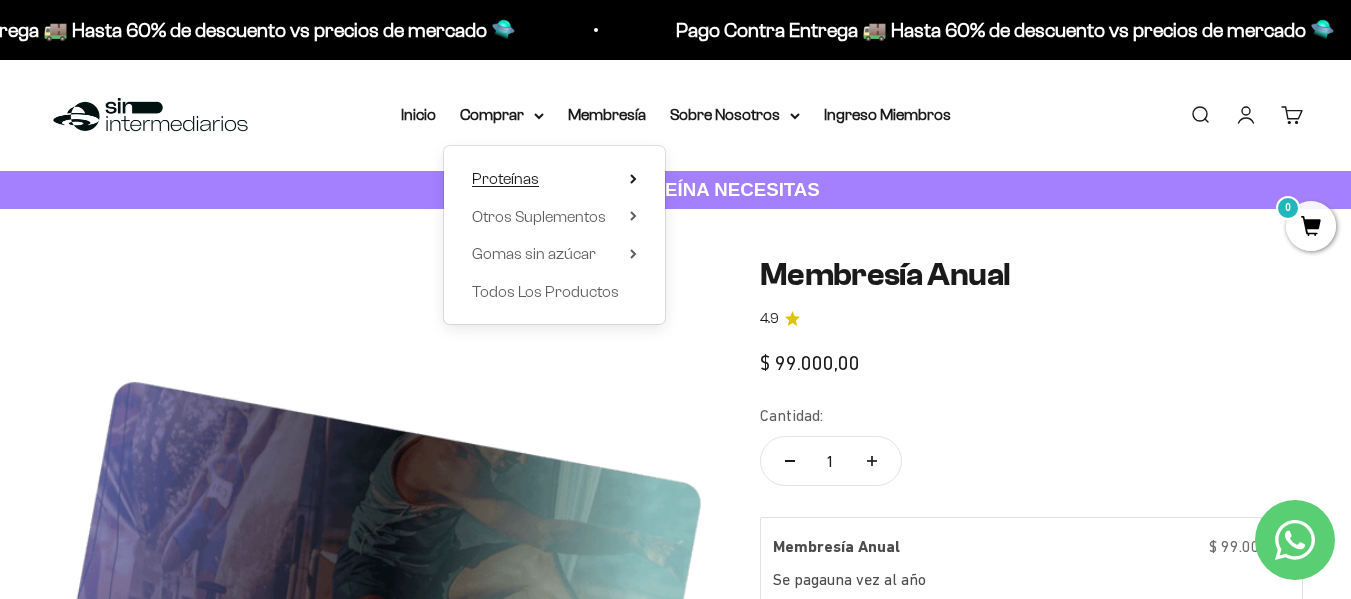 click 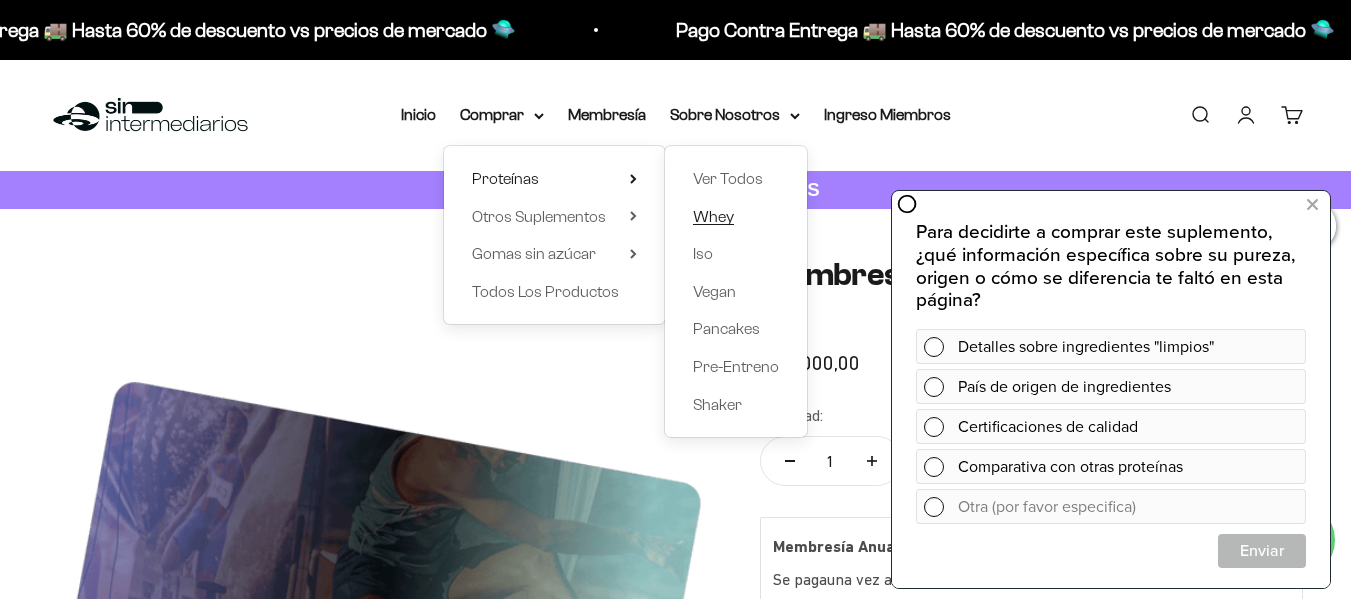 click on "Whey" at bounding box center [713, 216] 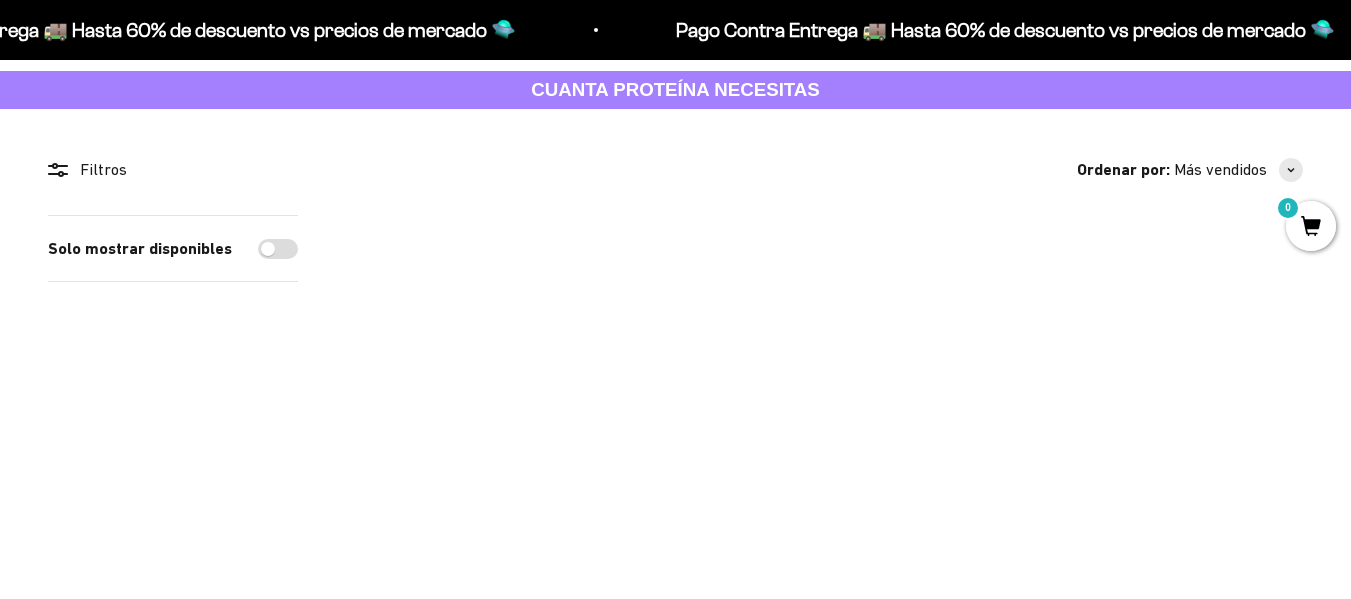 scroll, scrollTop: 200, scrollLeft: 0, axis: vertical 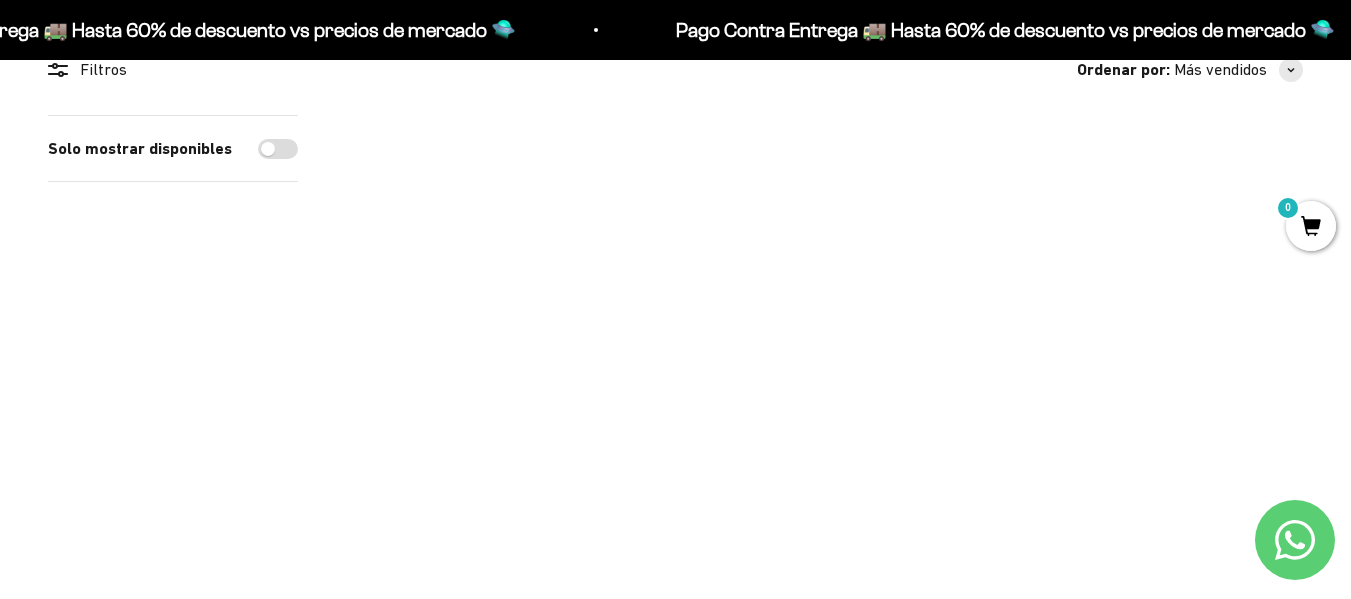 click at bounding box center (1151, 266) 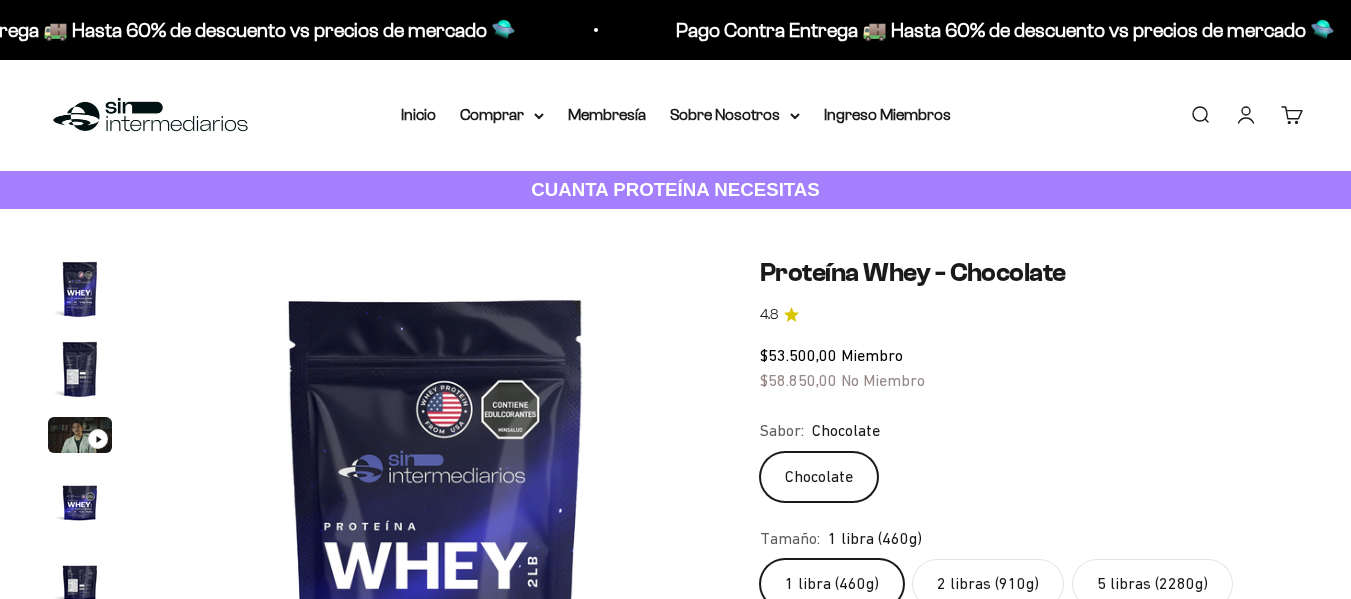 scroll, scrollTop: 0, scrollLeft: 0, axis: both 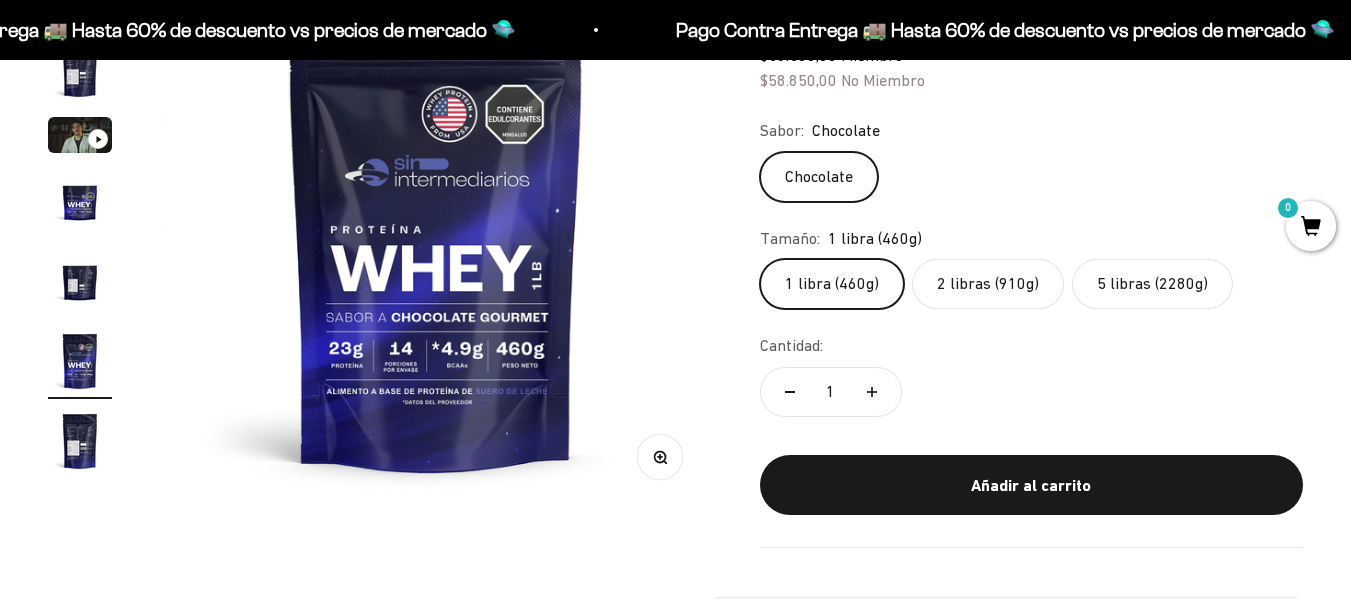 click at bounding box center (436, 233) 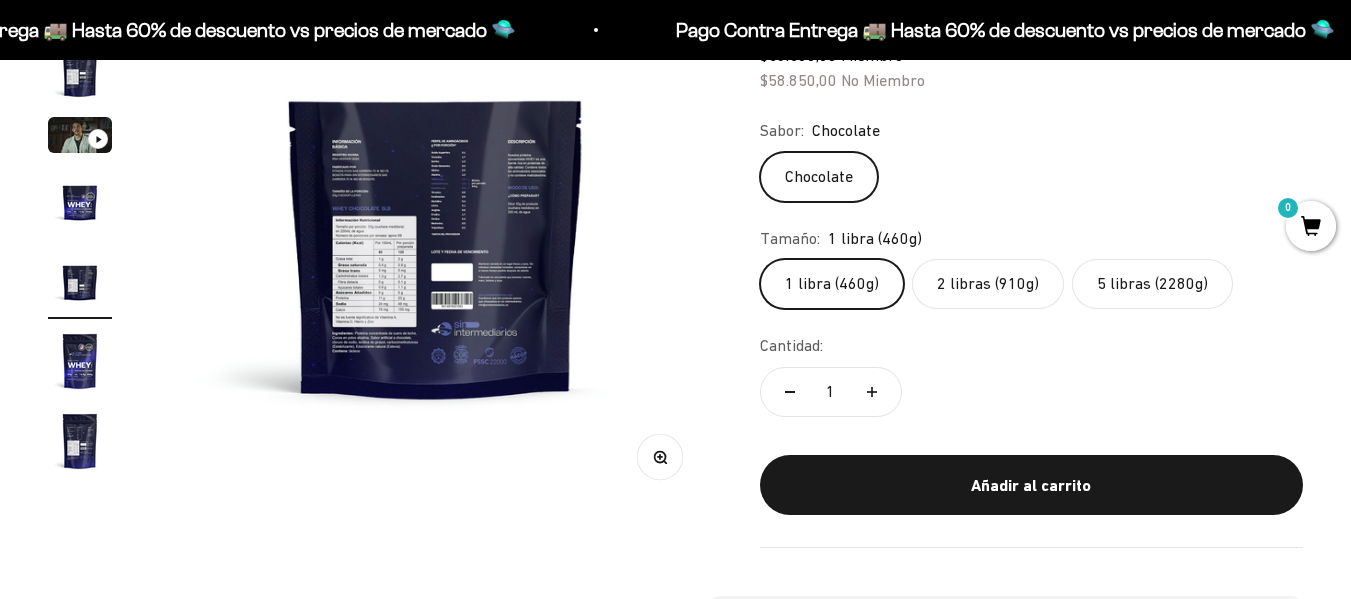 click at bounding box center [436, 233] 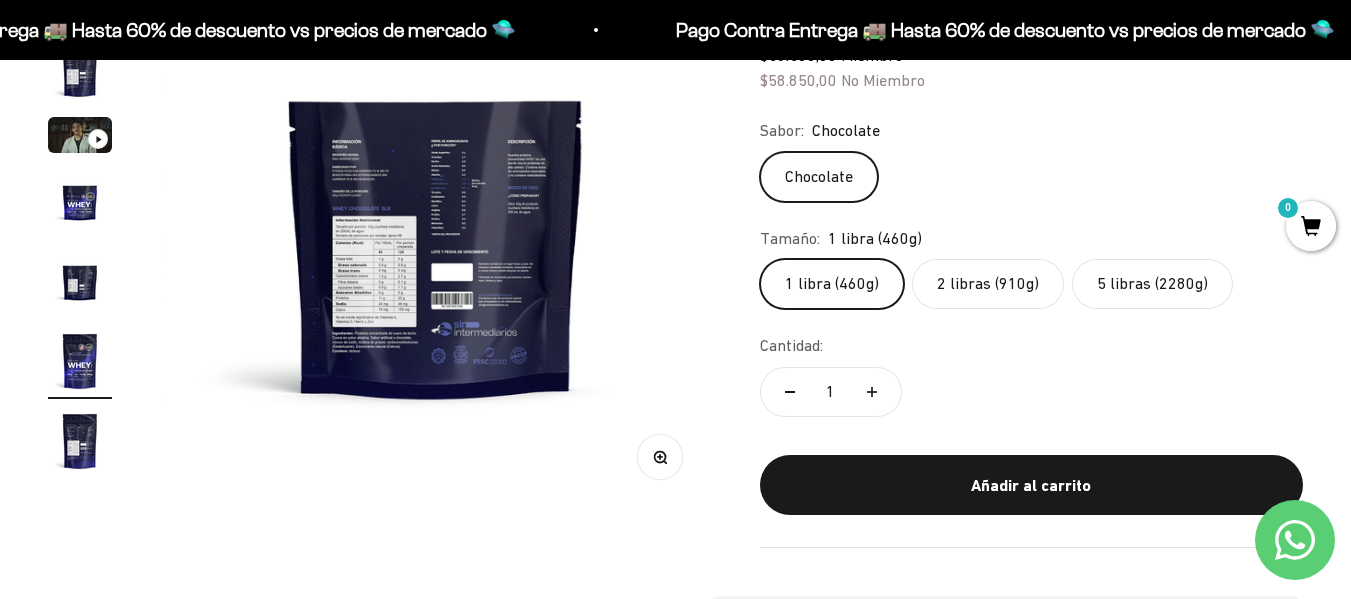 scroll, scrollTop: 0, scrollLeft: 2819, axis: horizontal 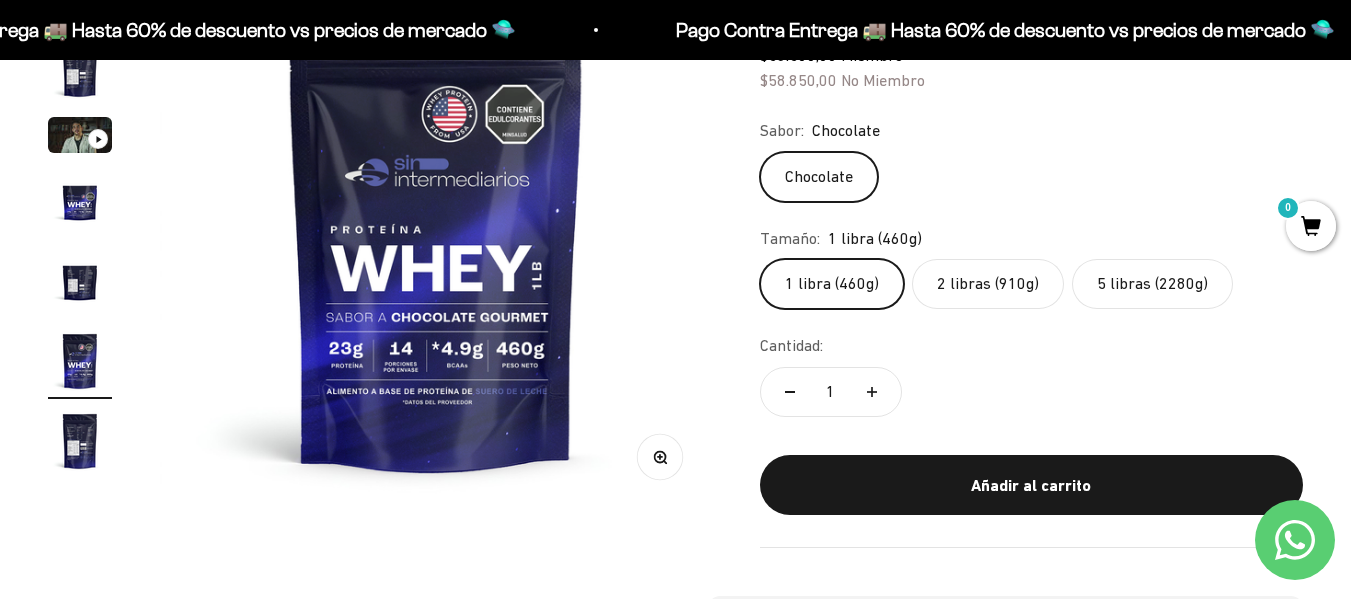click 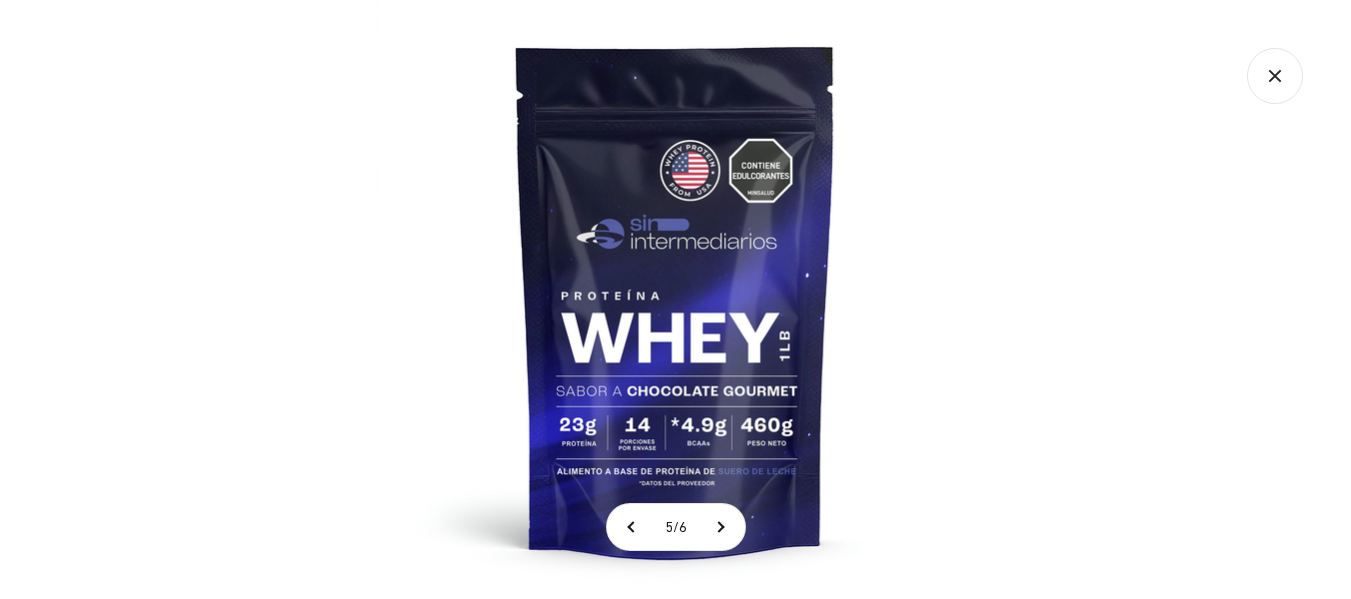 click at bounding box center [675, 299] 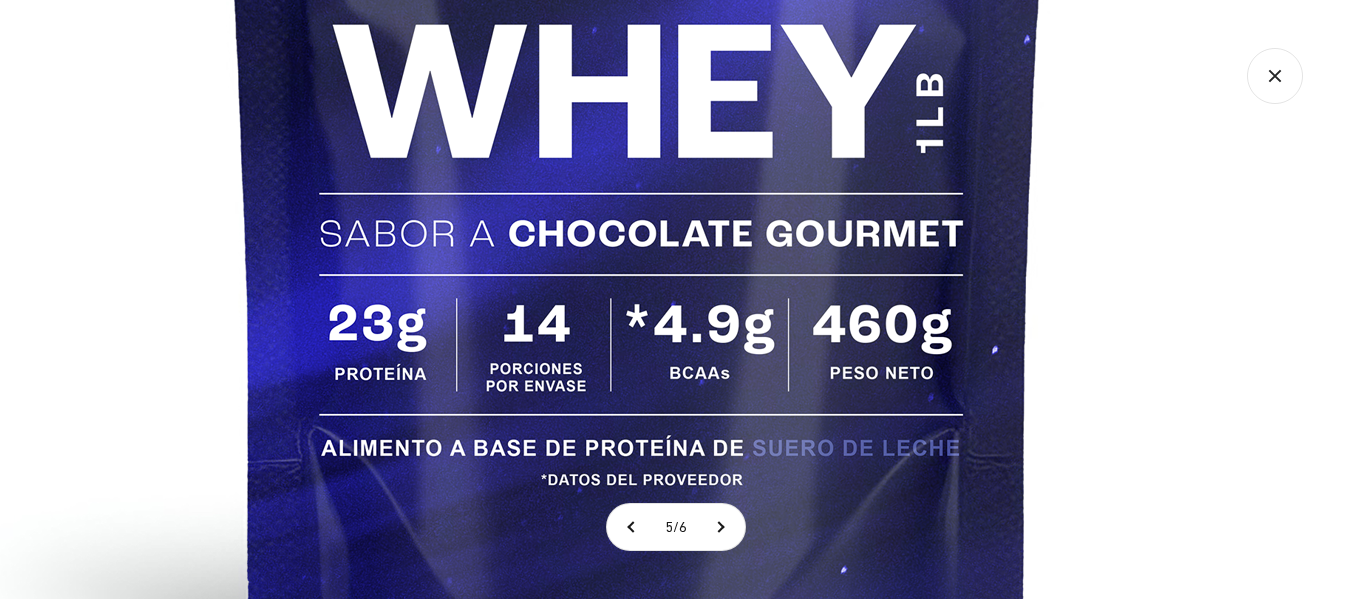 click at bounding box center (638, -11) 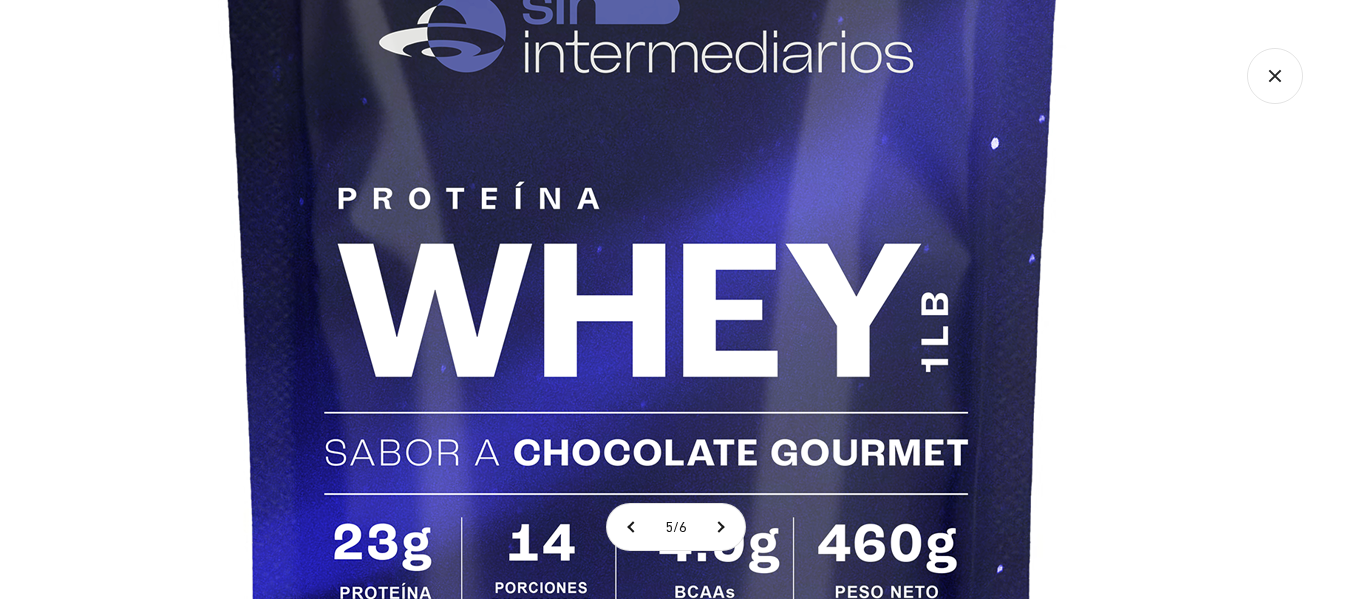 click at bounding box center [643, 208] 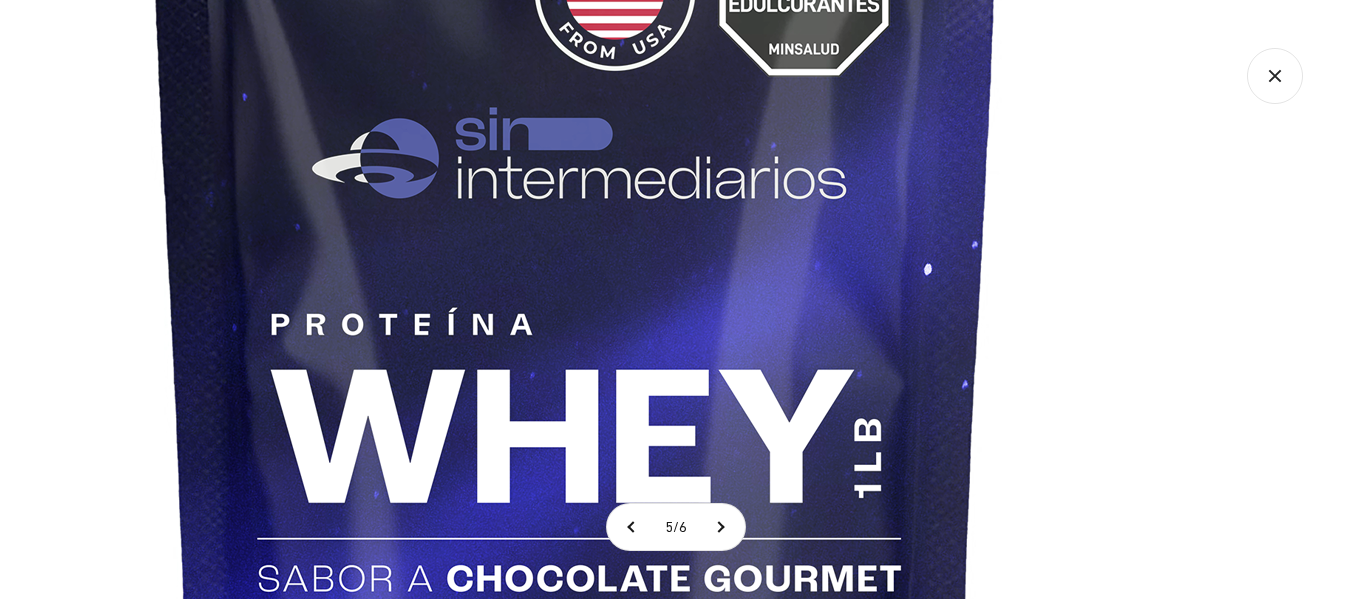 click at bounding box center [576, 334] 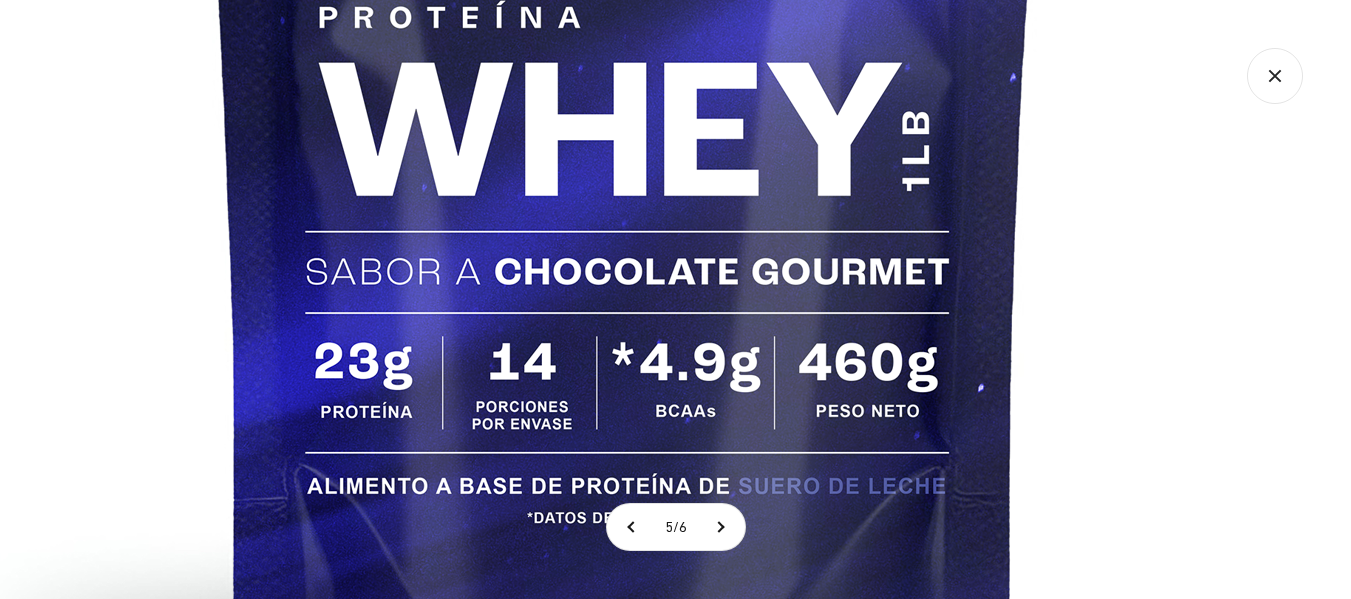 click at bounding box center (624, 27) 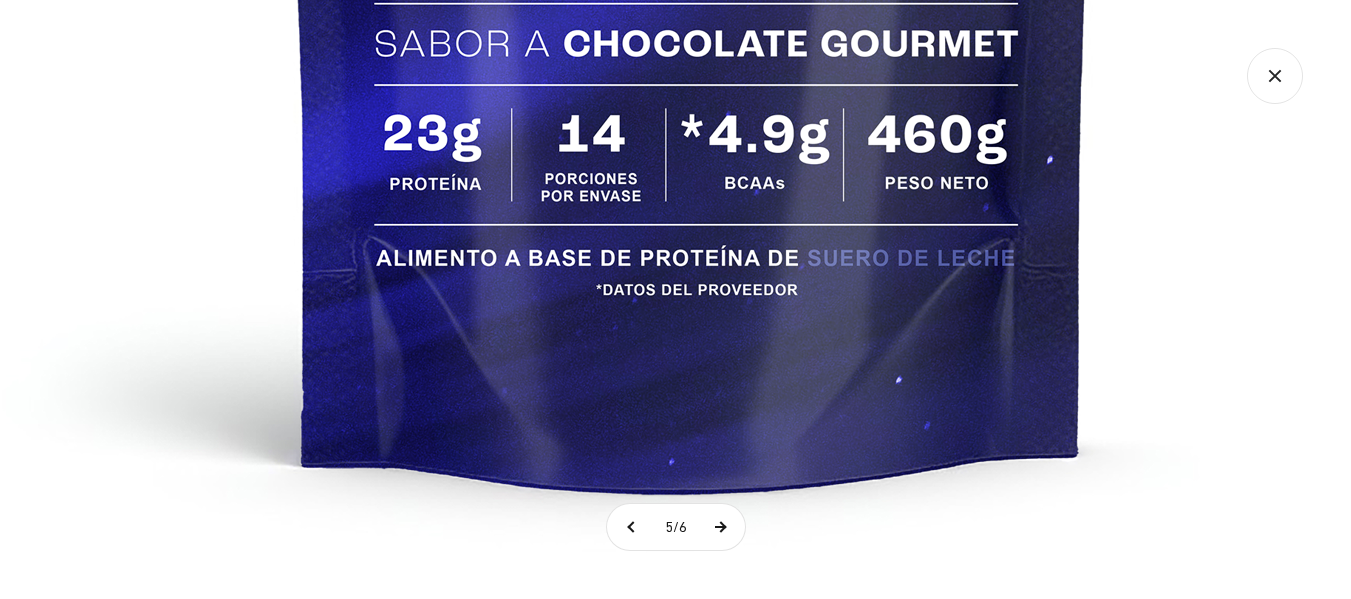 click at bounding box center [720, 527] 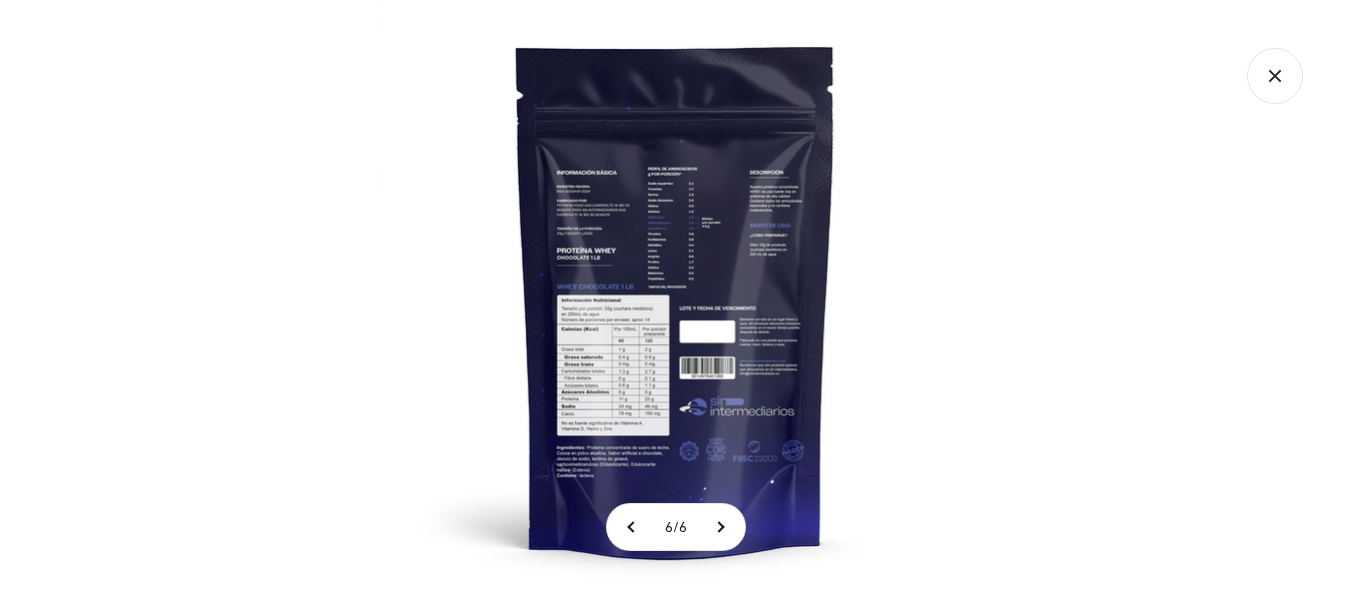 click at bounding box center (675, 299) 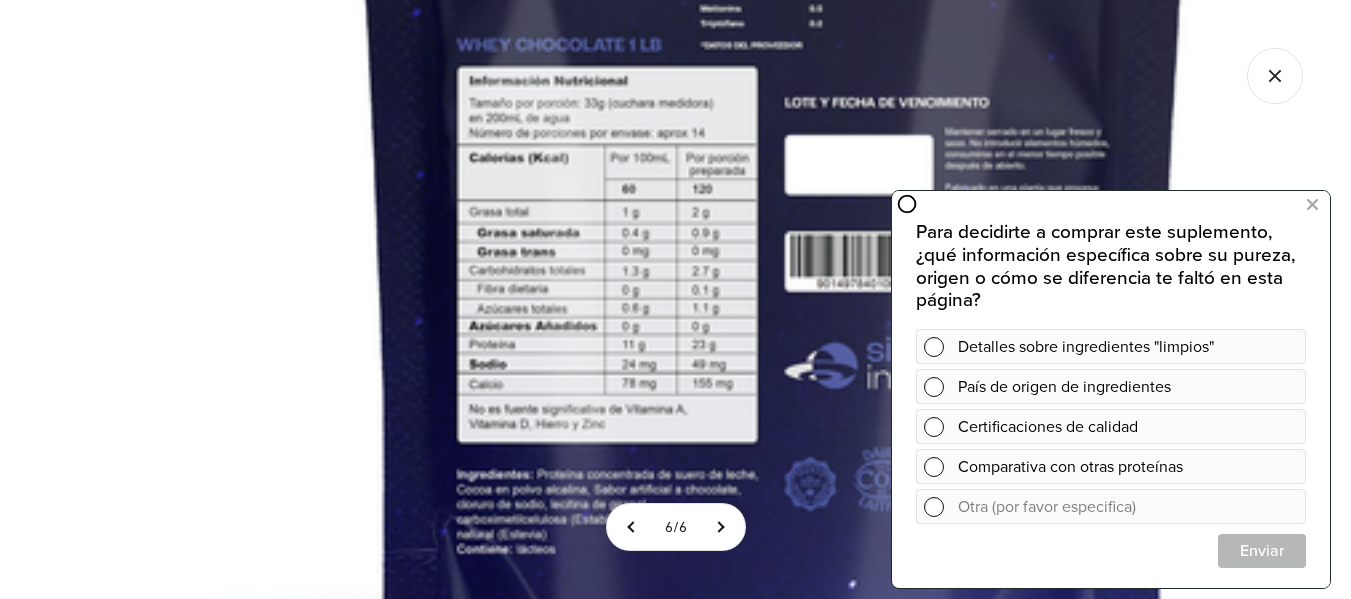 click at bounding box center (774, 79) 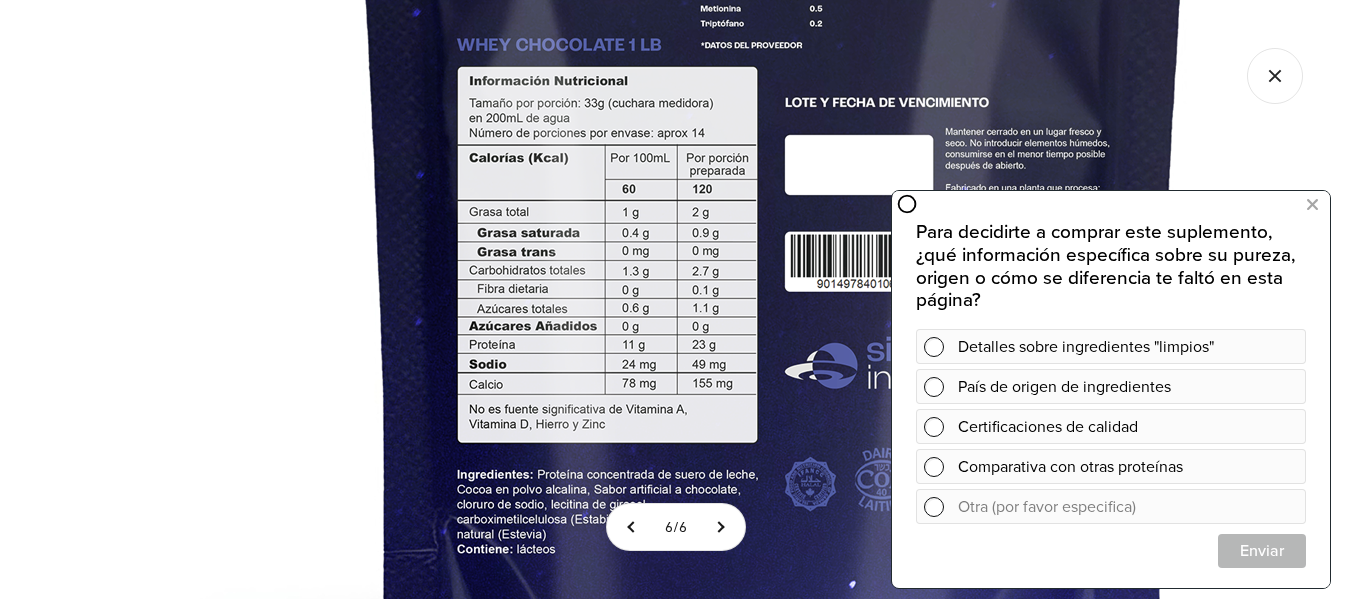 click at bounding box center (774, 79) 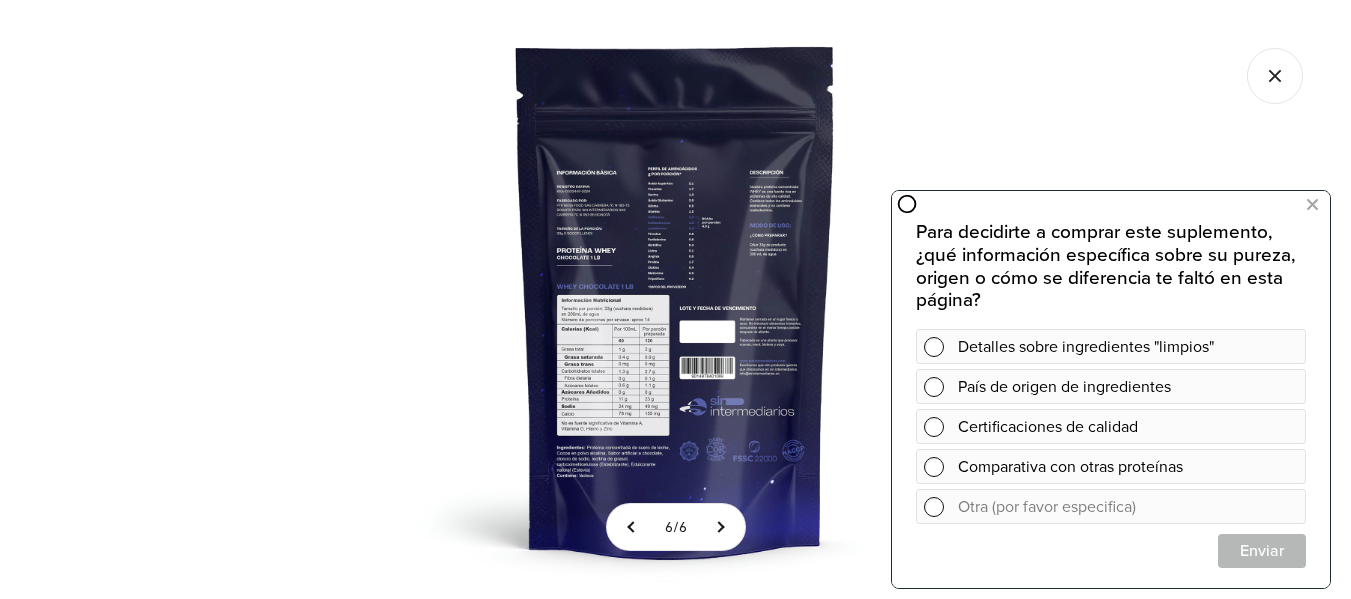 click 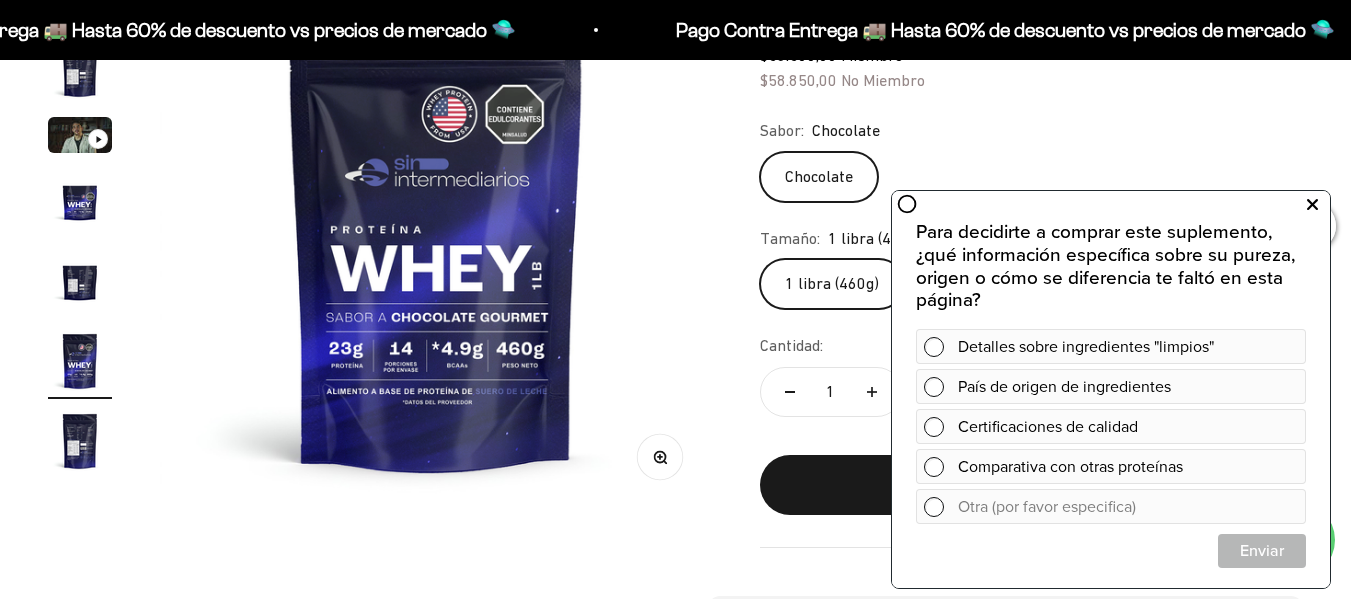 click at bounding box center (1312, 205) 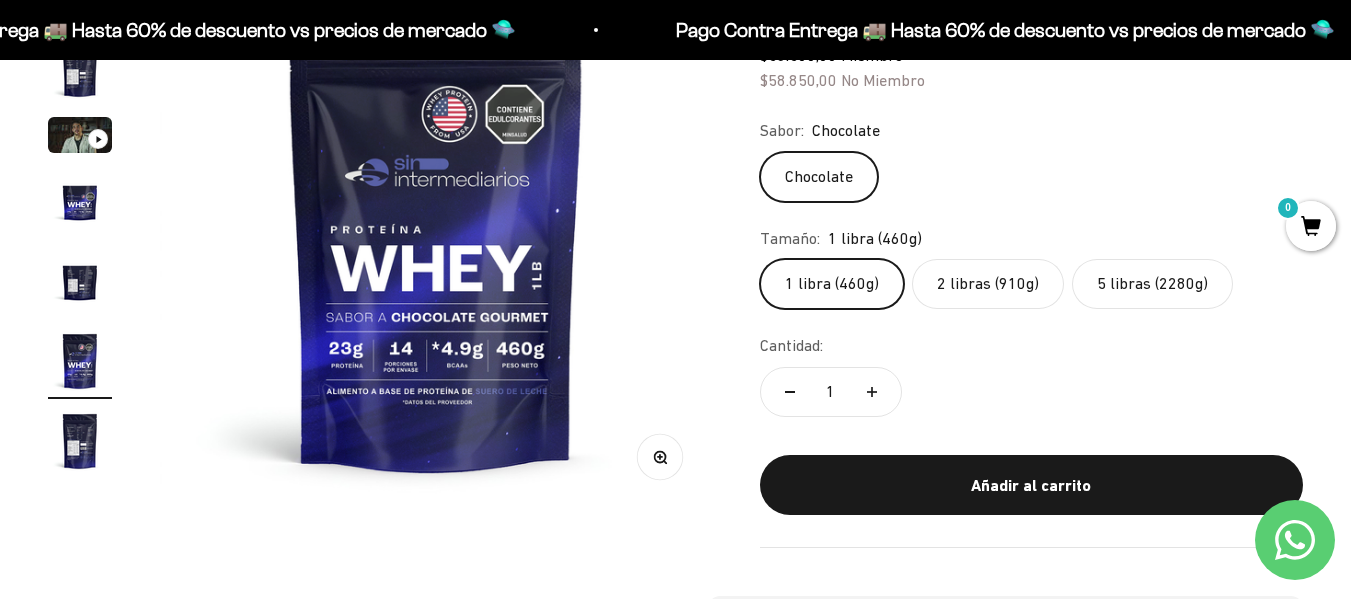 scroll, scrollTop: 0, scrollLeft: 0, axis: both 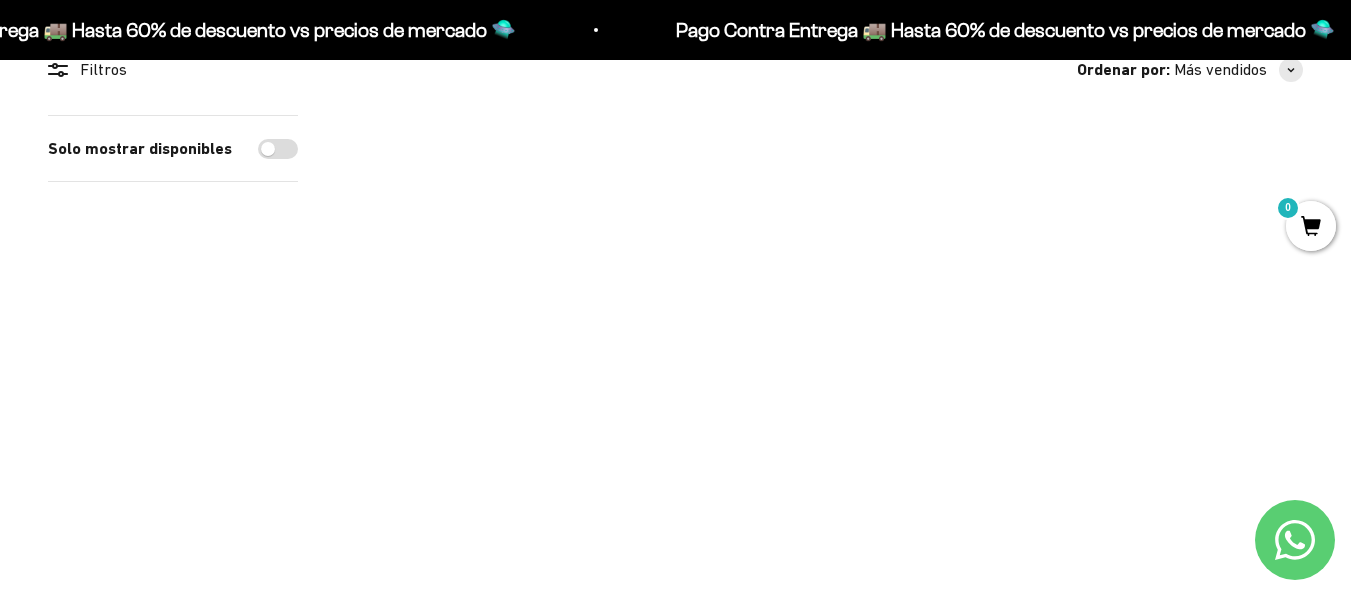 click at bounding box center (1151, 266) 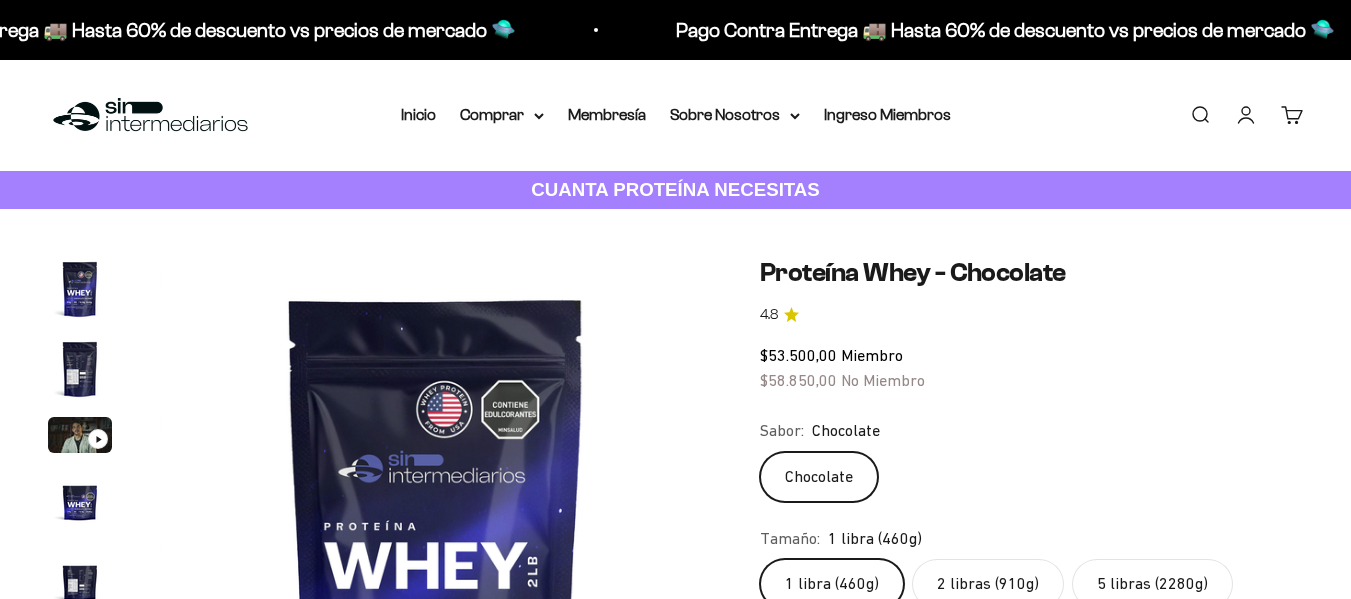 scroll, scrollTop: 0, scrollLeft: 0, axis: both 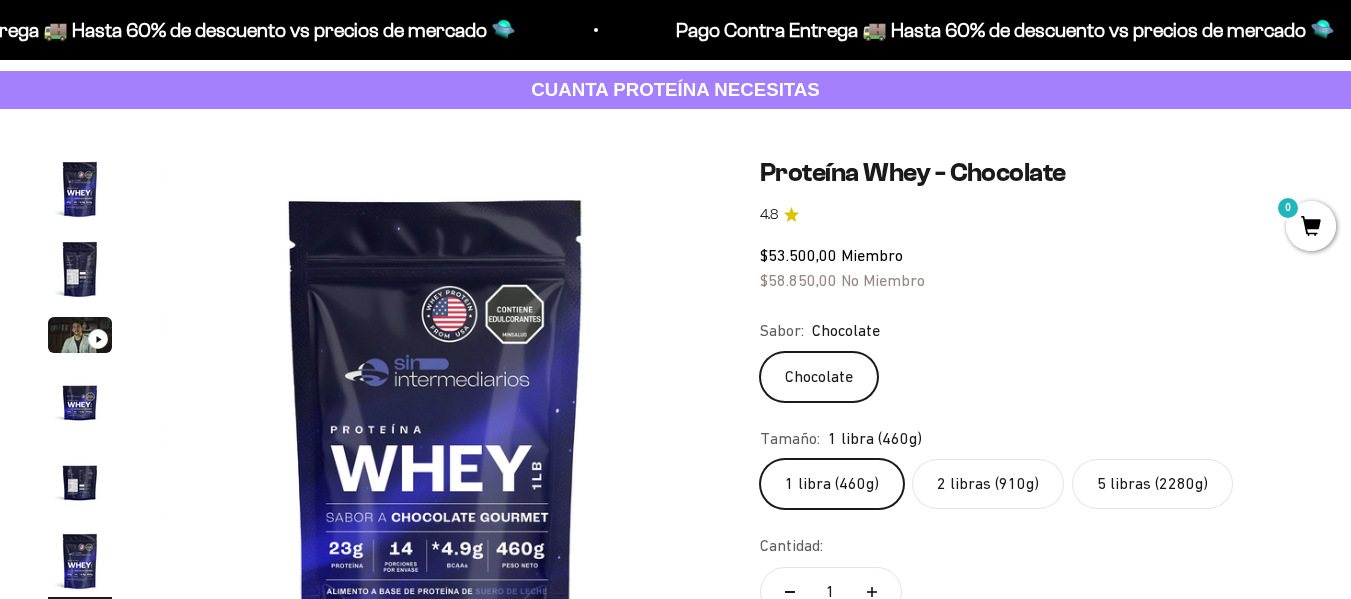 click at bounding box center (80, 189) 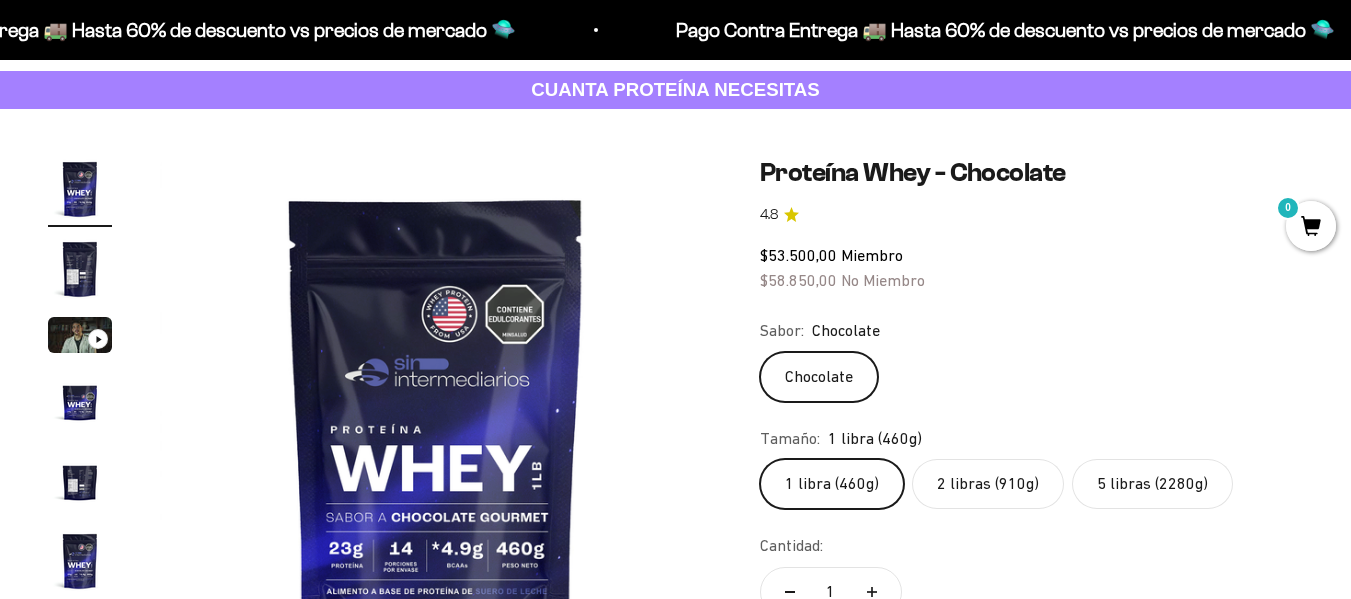 scroll, scrollTop: 0, scrollLeft: 0, axis: both 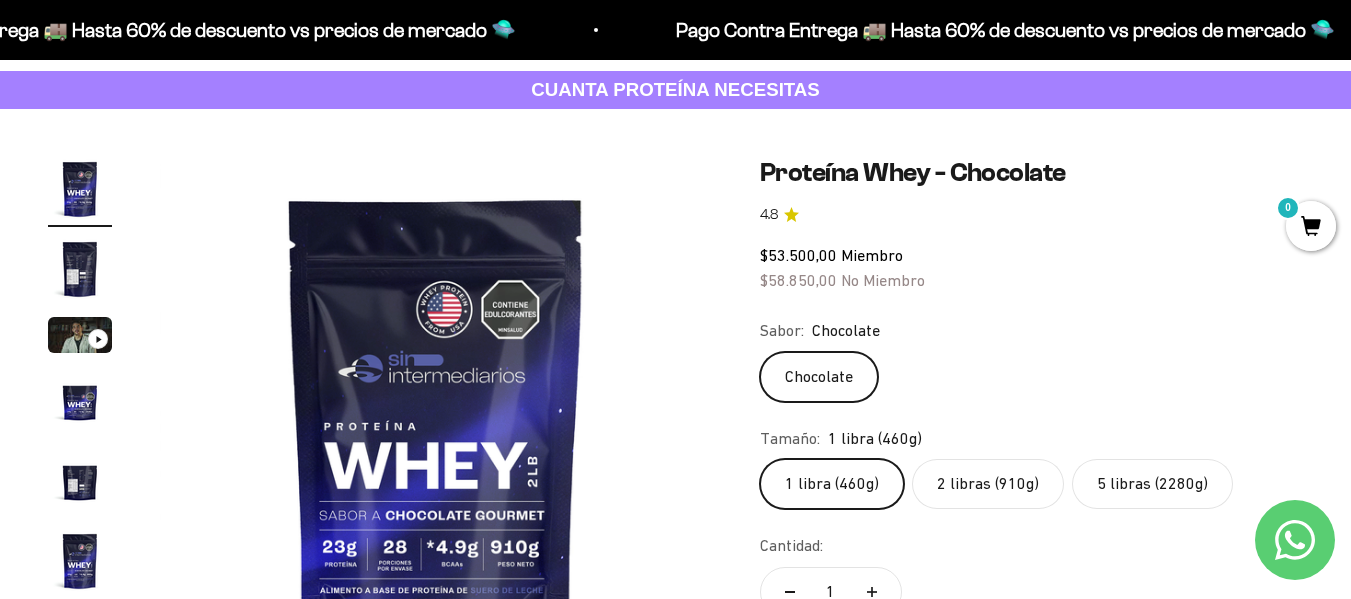 click at bounding box center [80, 269] 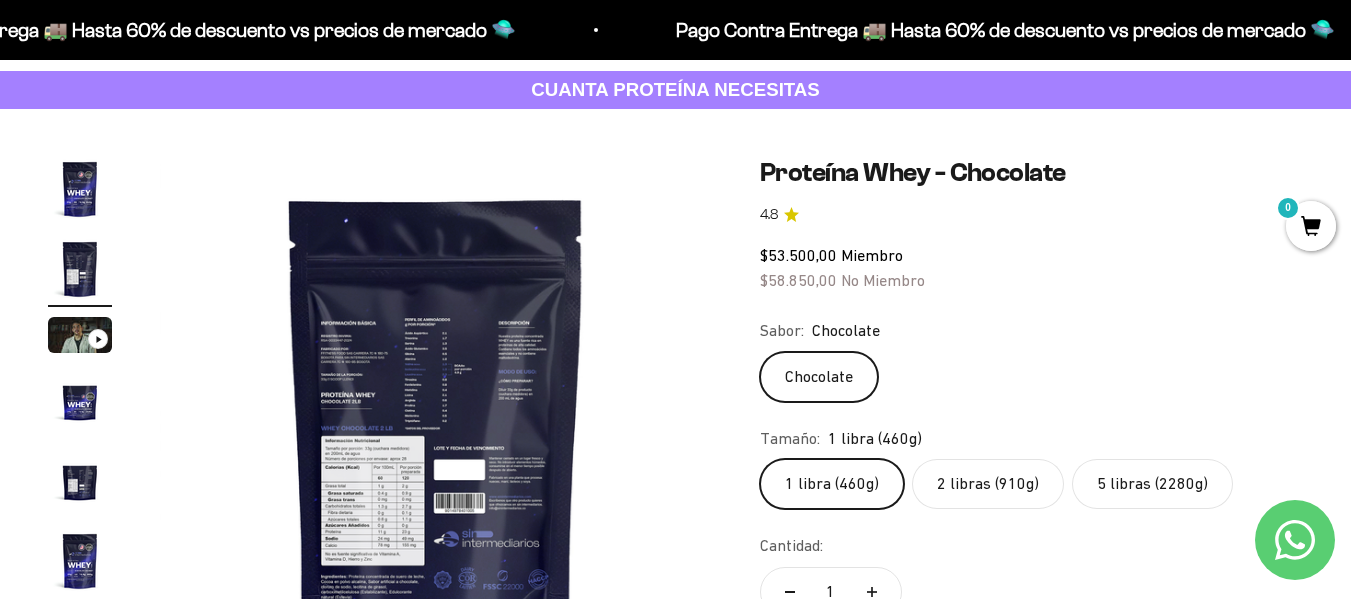 click at bounding box center (80, 401) 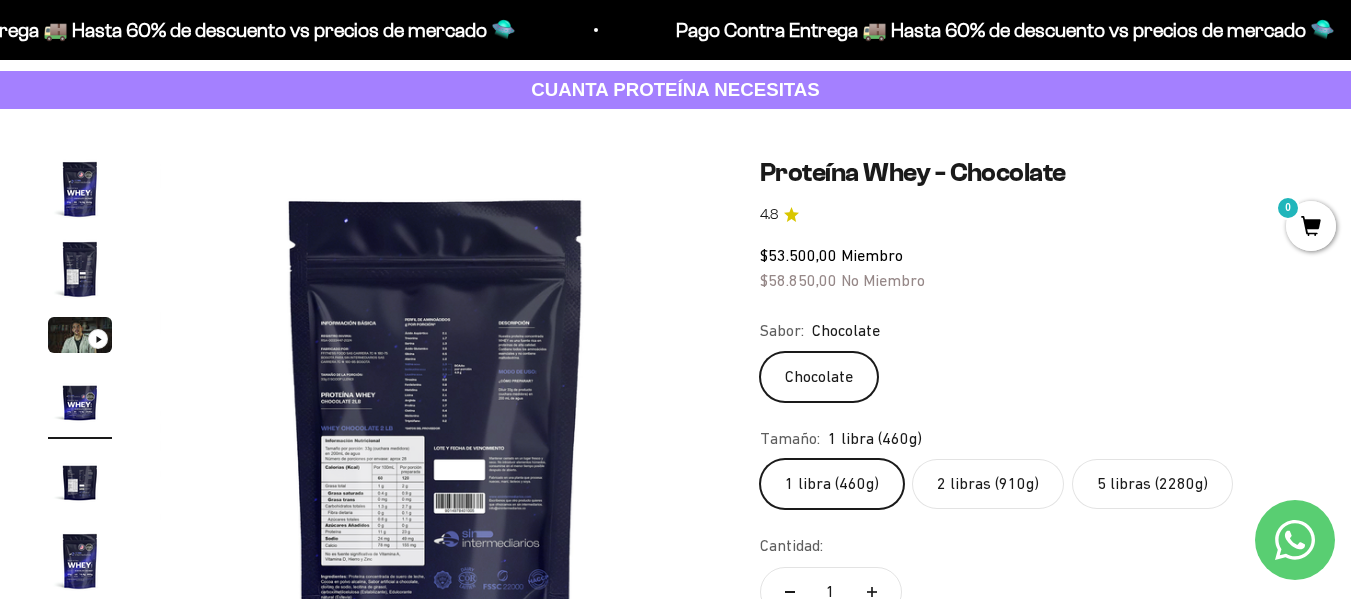 scroll, scrollTop: 0, scrollLeft: 1692, axis: horizontal 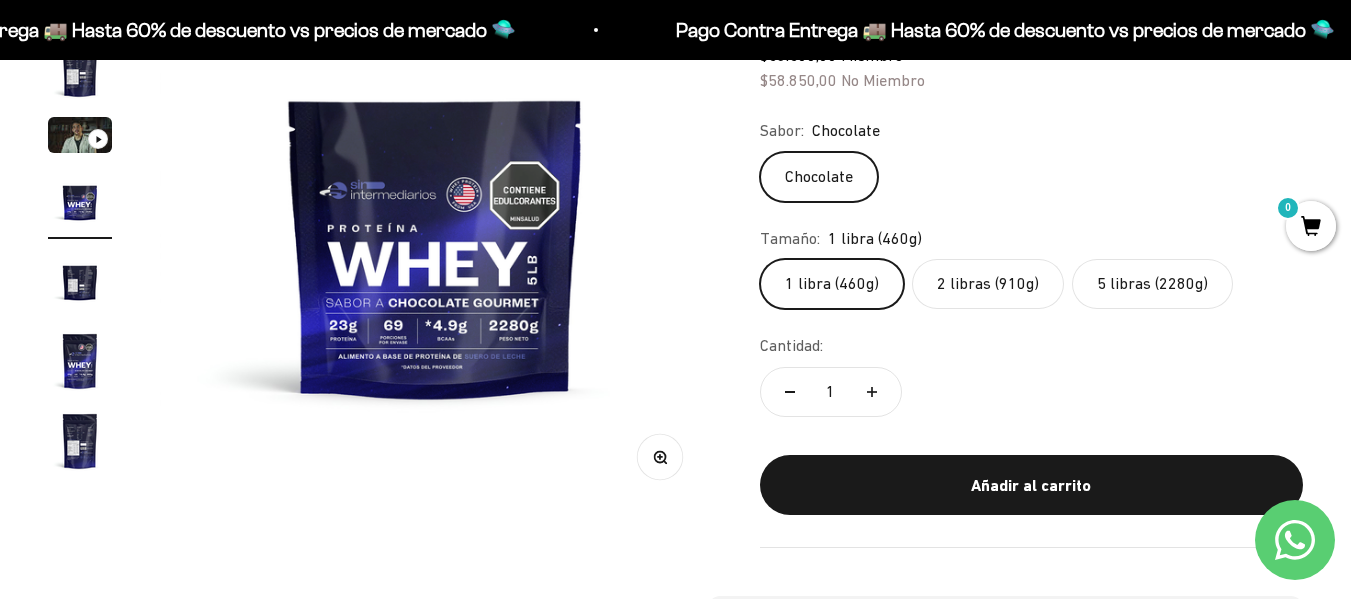 click on "2 libras (910g)" 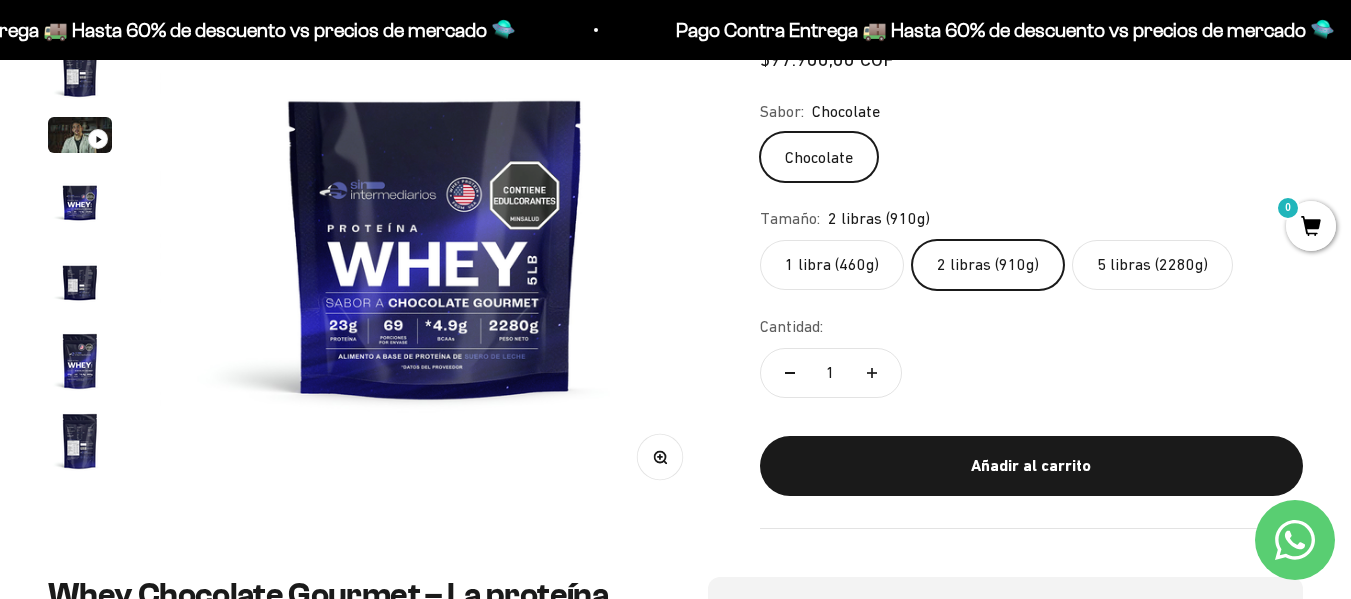 scroll, scrollTop: 0, scrollLeft: 0, axis: both 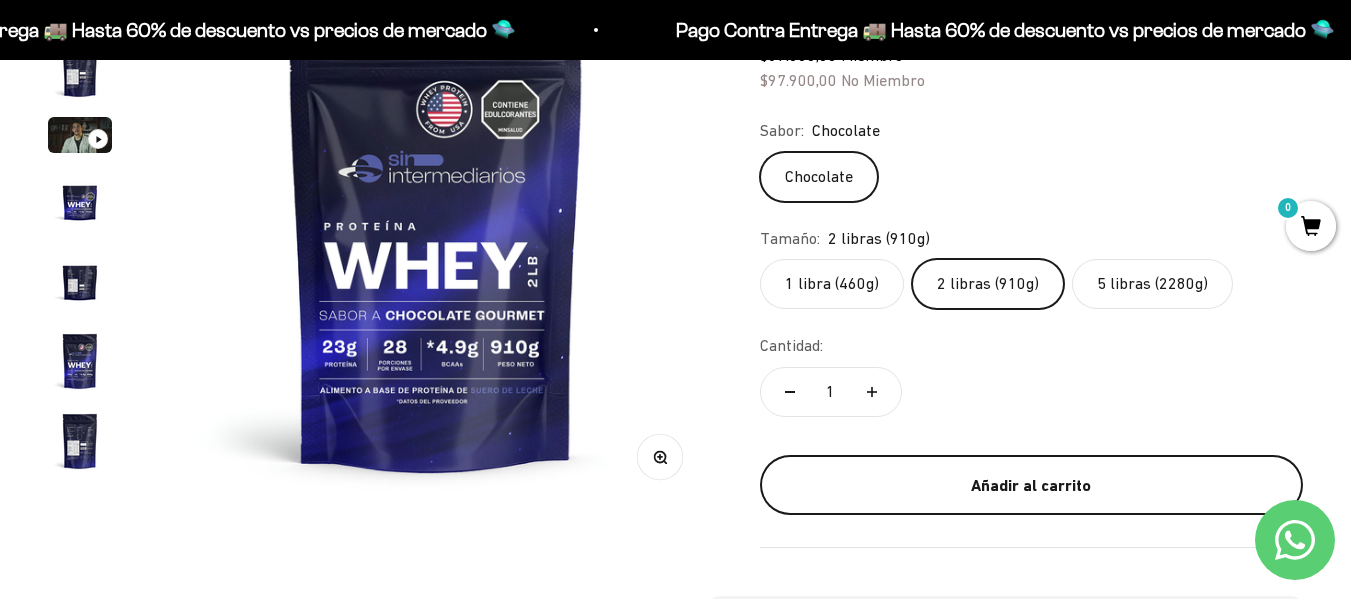 click on "Añadir al carrito" at bounding box center (1031, 485) 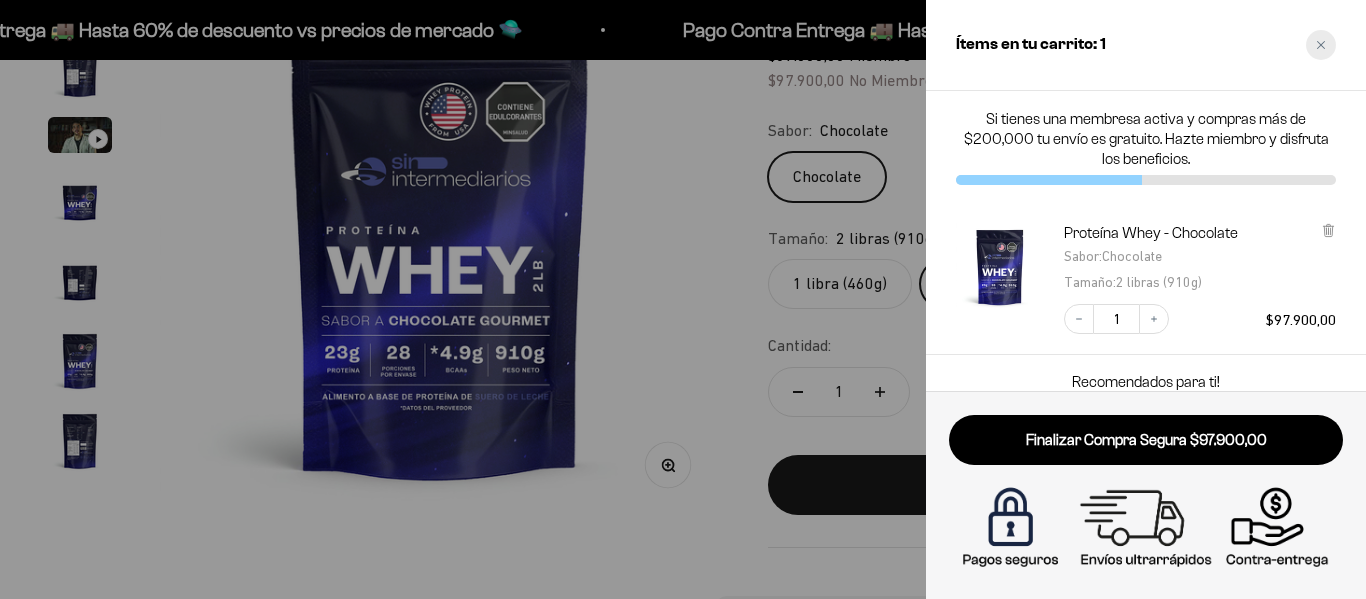 click 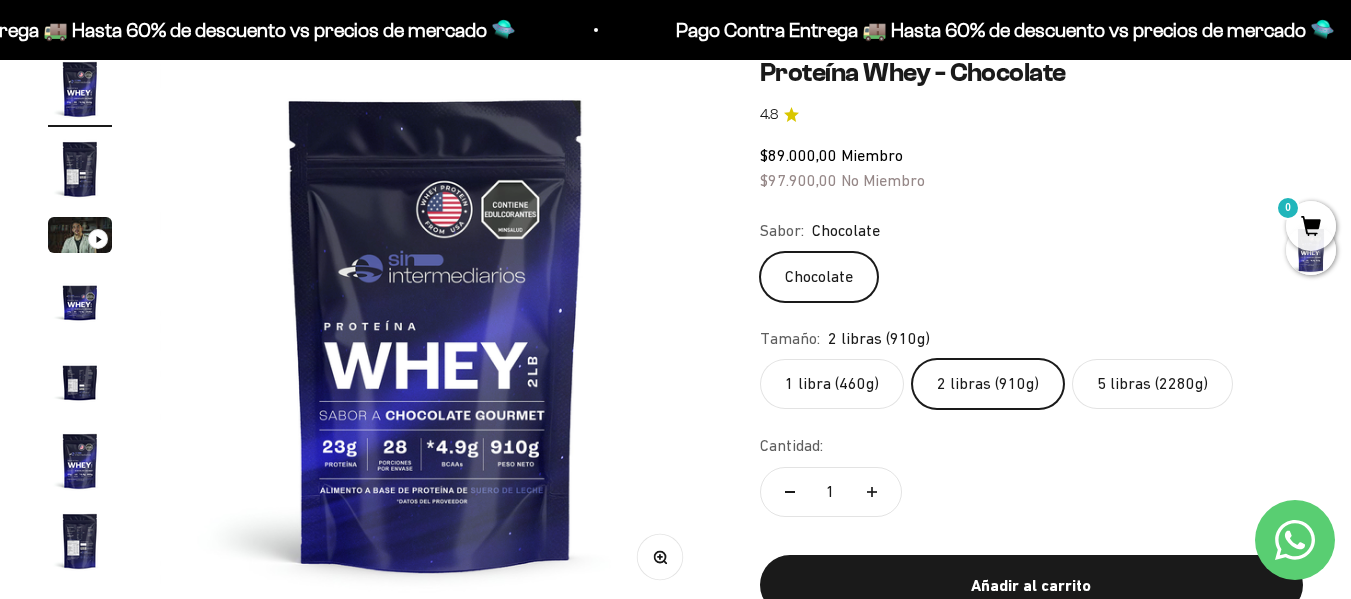 scroll, scrollTop: 100, scrollLeft: 0, axis: vertical 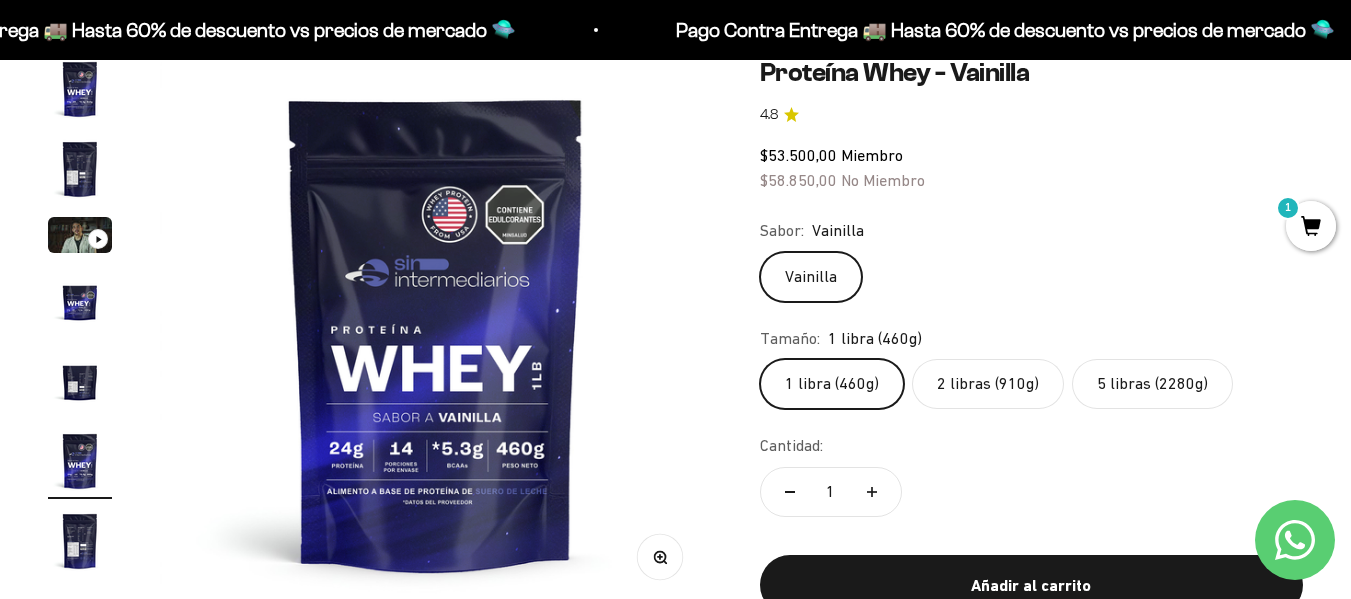 click on "Proteína Whey - Vainilla 4.8
$53.500,00   Miembro $58.850,00   No Miembro
Sabor:
Vainilla
Vainilla
Tamaño:
1 libra (460g)
1 libra (460g)
2 libras (910g)
5 libras (2280g)
Cantidad:
1
Añadir al carrito" 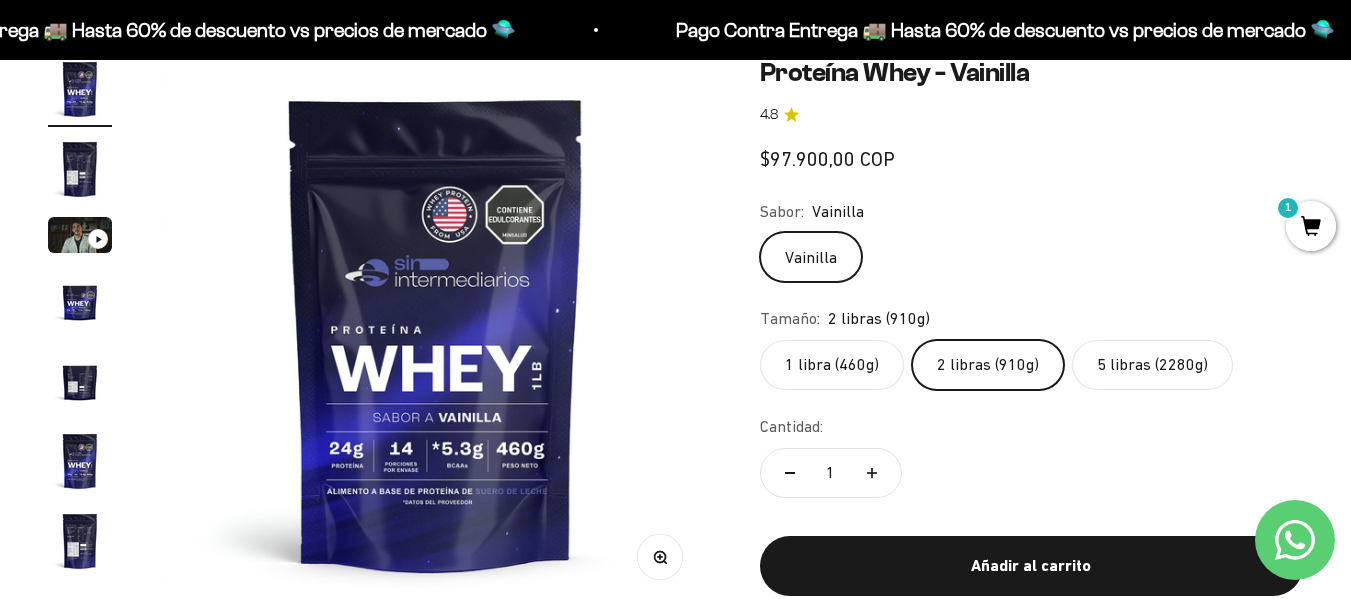 scroll, scrollTop: 0, scrollLeft: 0, axis: both 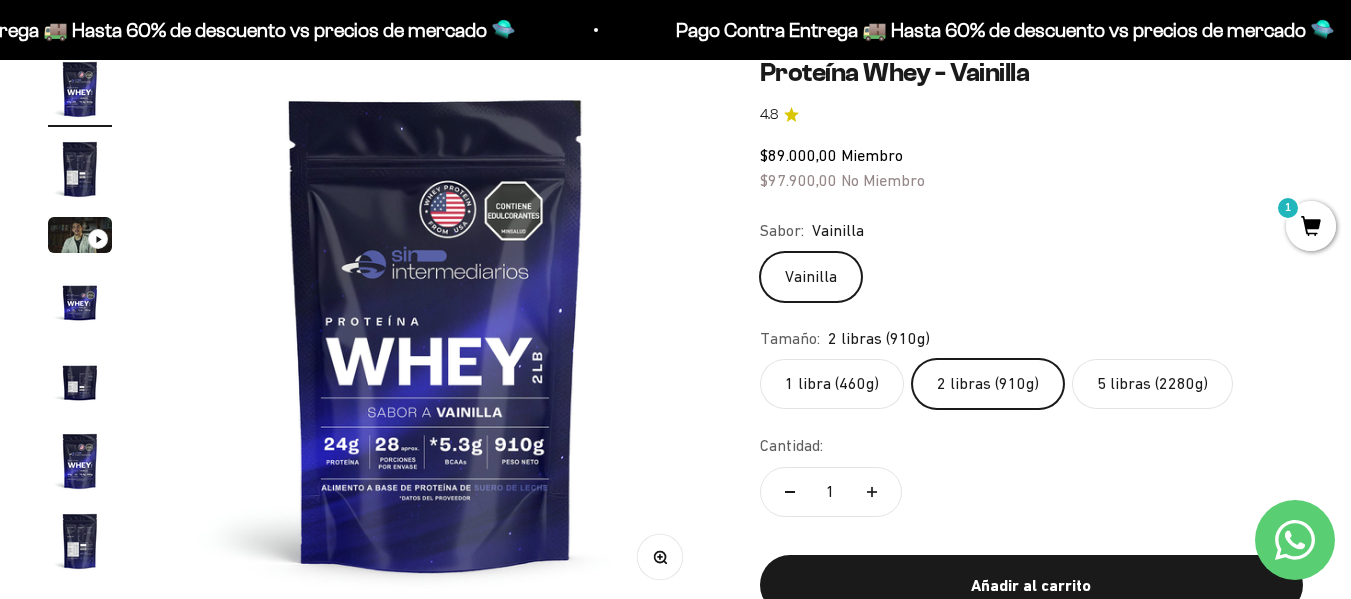 click on "Vainilla" 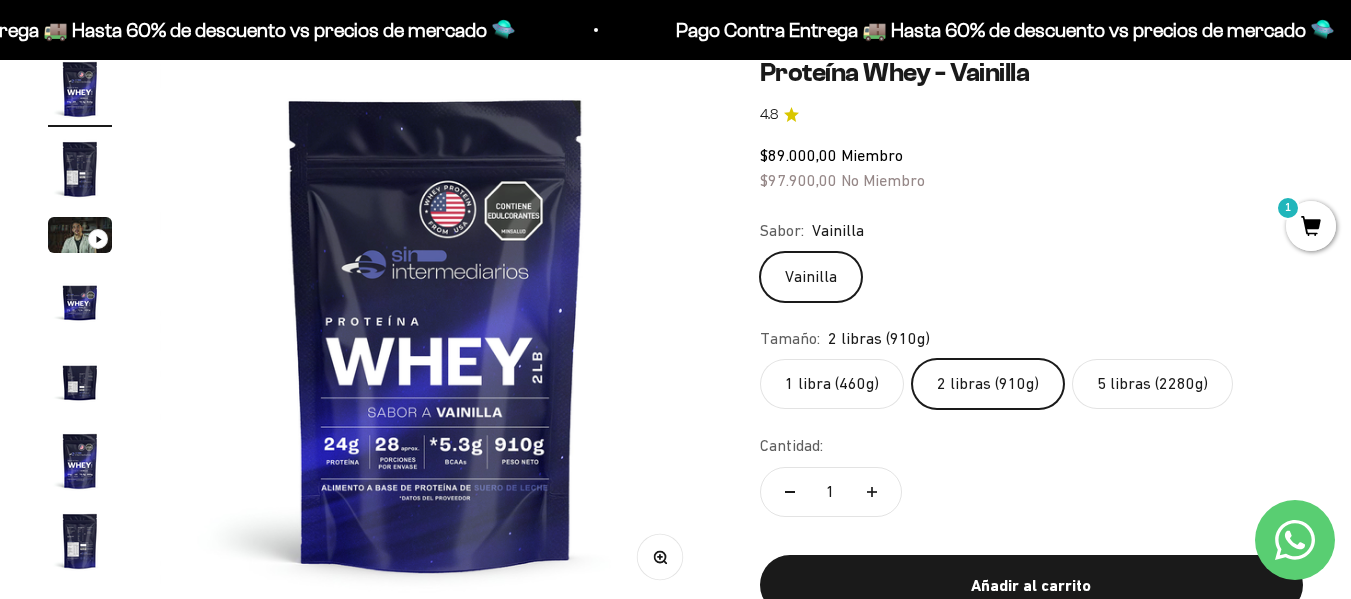 scroll, scrollTop: 300, scrollLeft: 0, axis: vertical 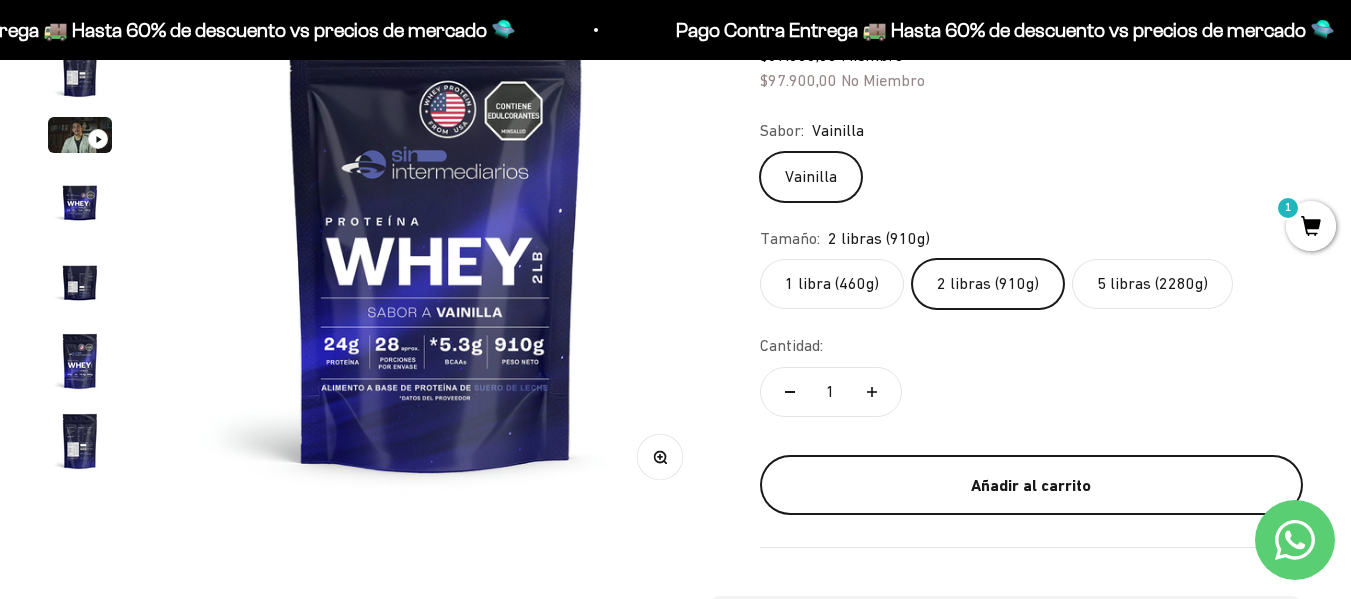 click on "Añadir al carrito" at bounding box center (1031, 486) 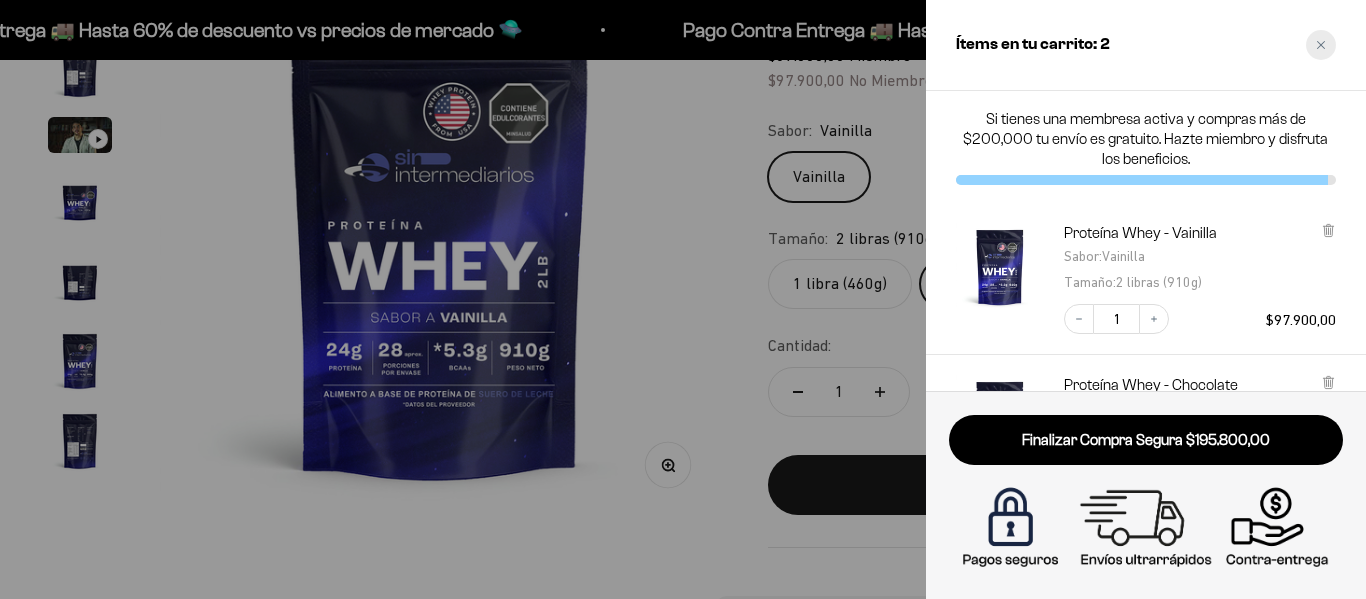 click 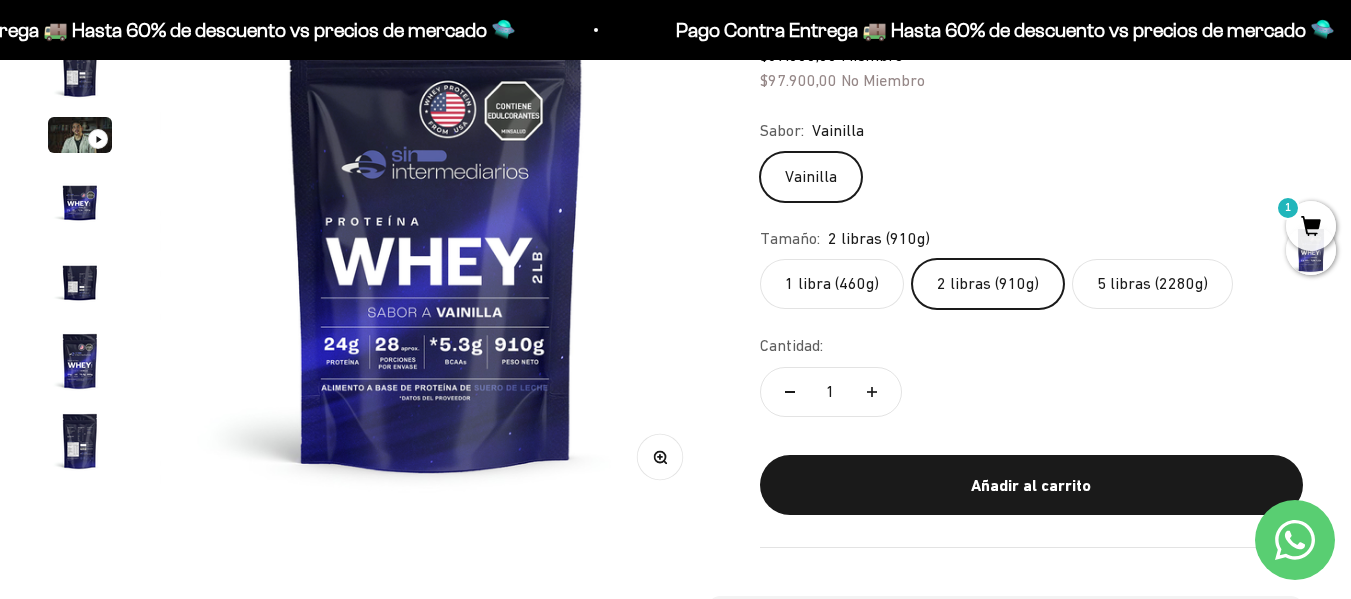 scroll, scrollTop: 0, scrollLeft: 0, axis: both 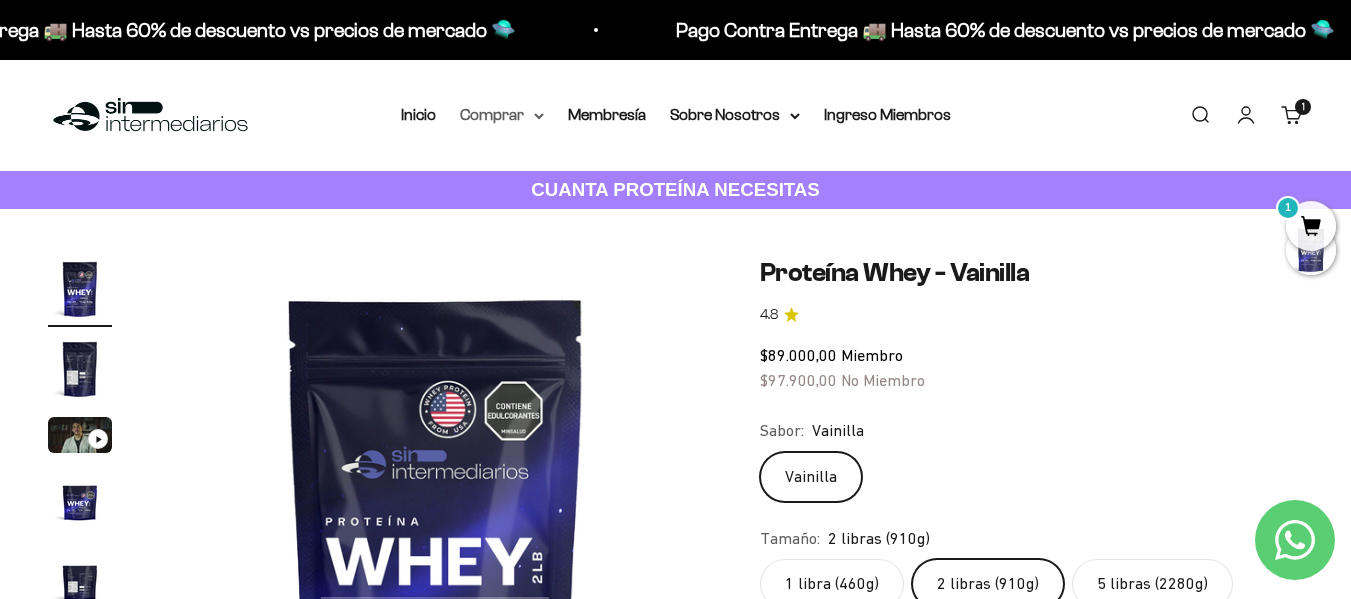 click 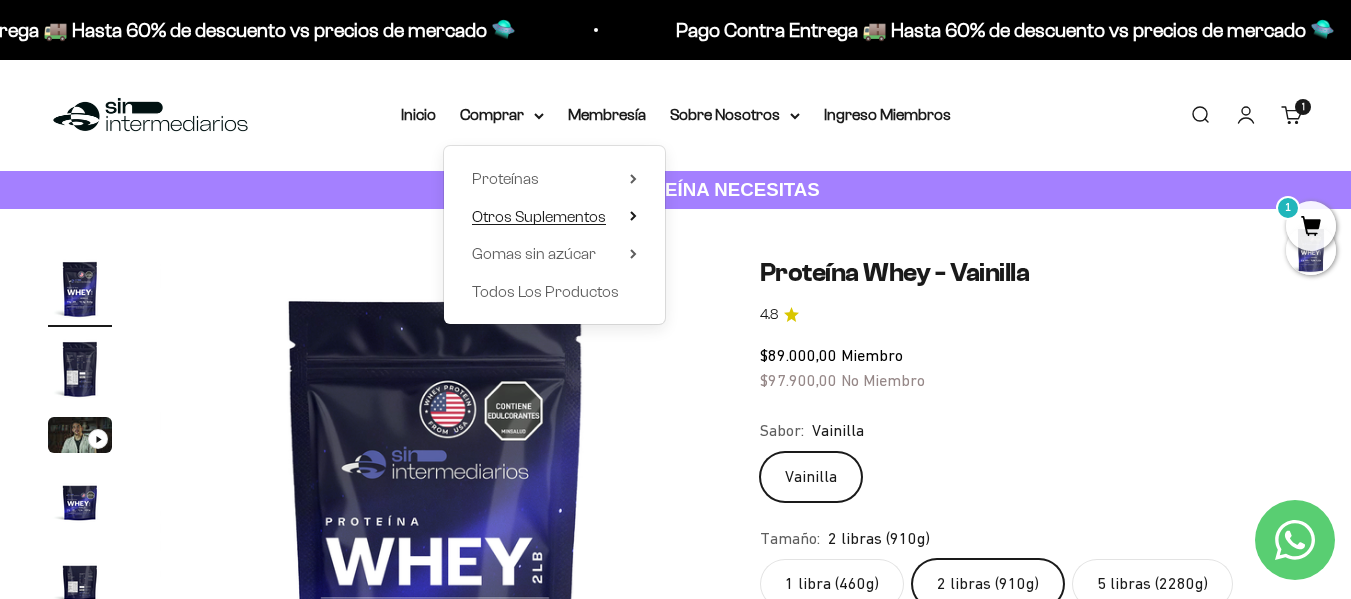 click 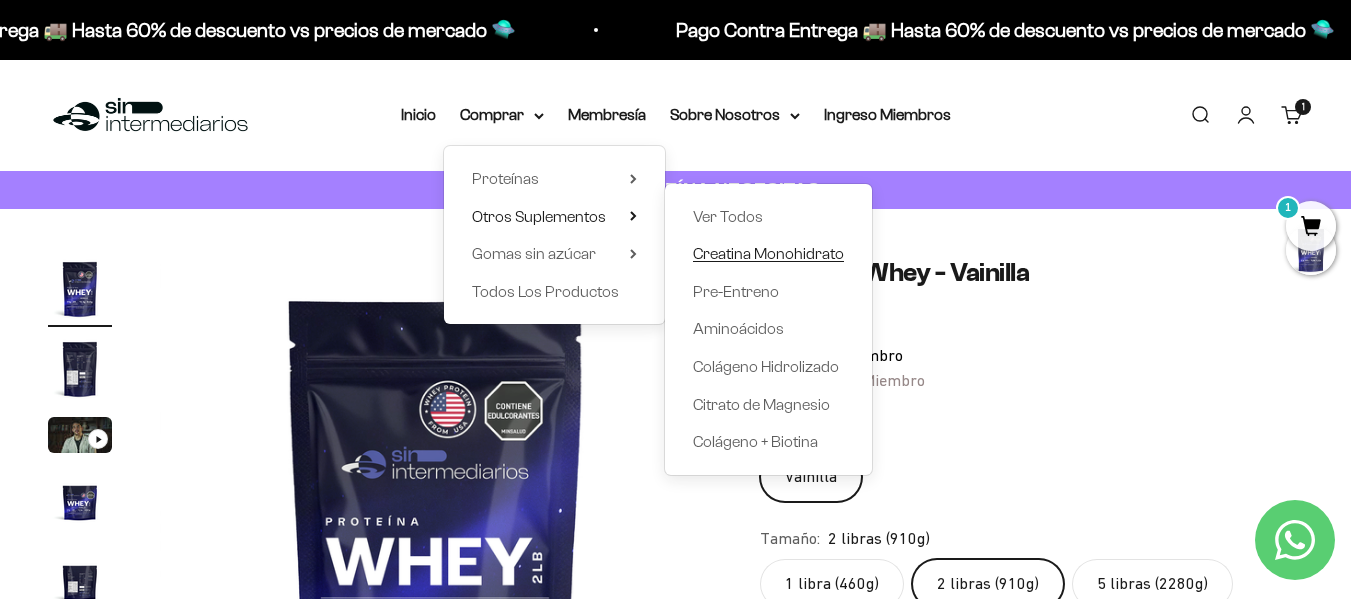 click on "Creatina Monohidrato" at bounding box center [768, 253] 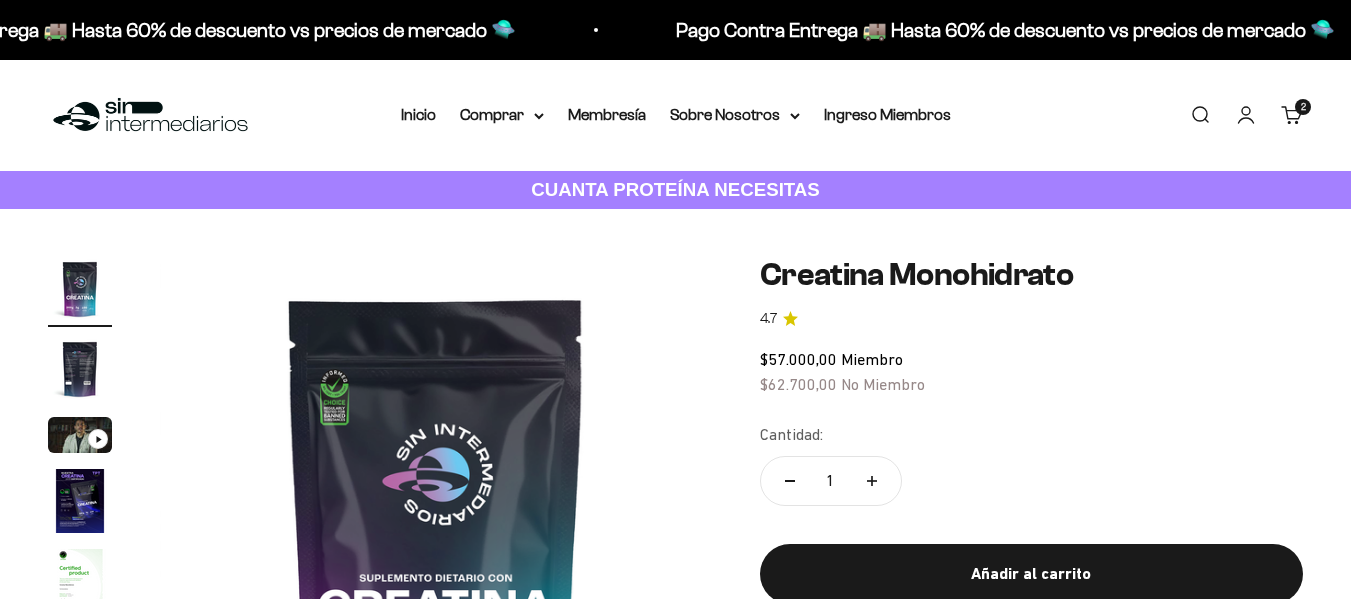 scroll, scrollTop: 0, scrollLeft: 0, axis: both 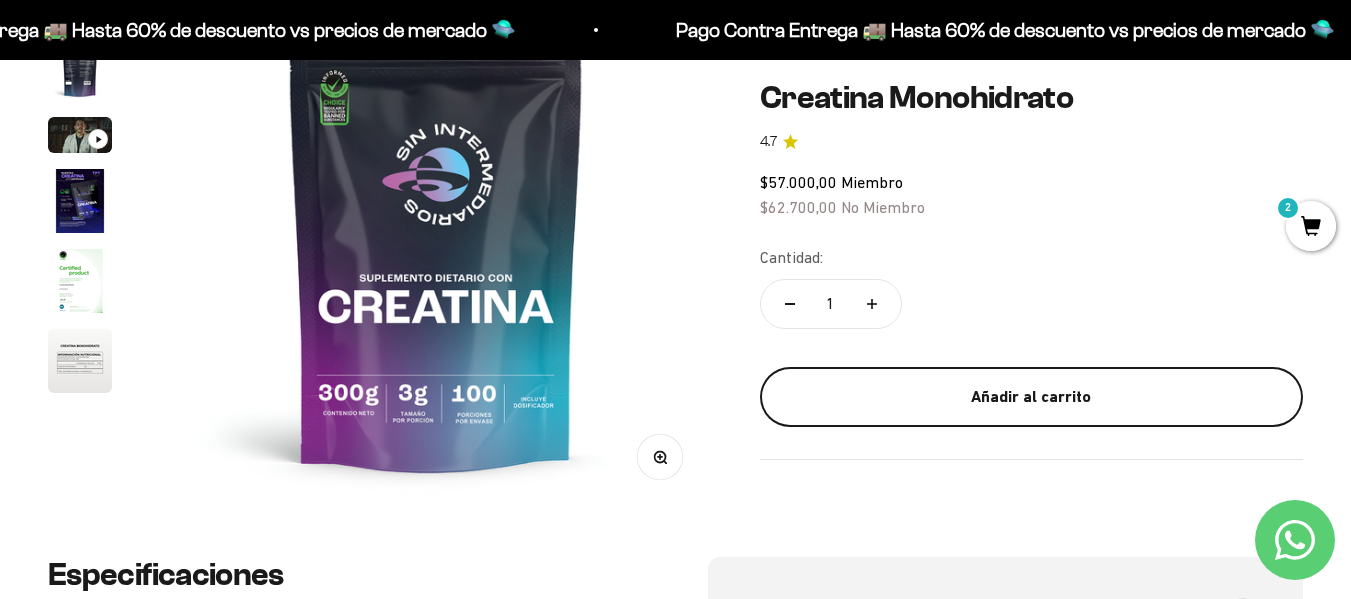 click on "Añadir al carrito" at bounding box center (1031, 397) 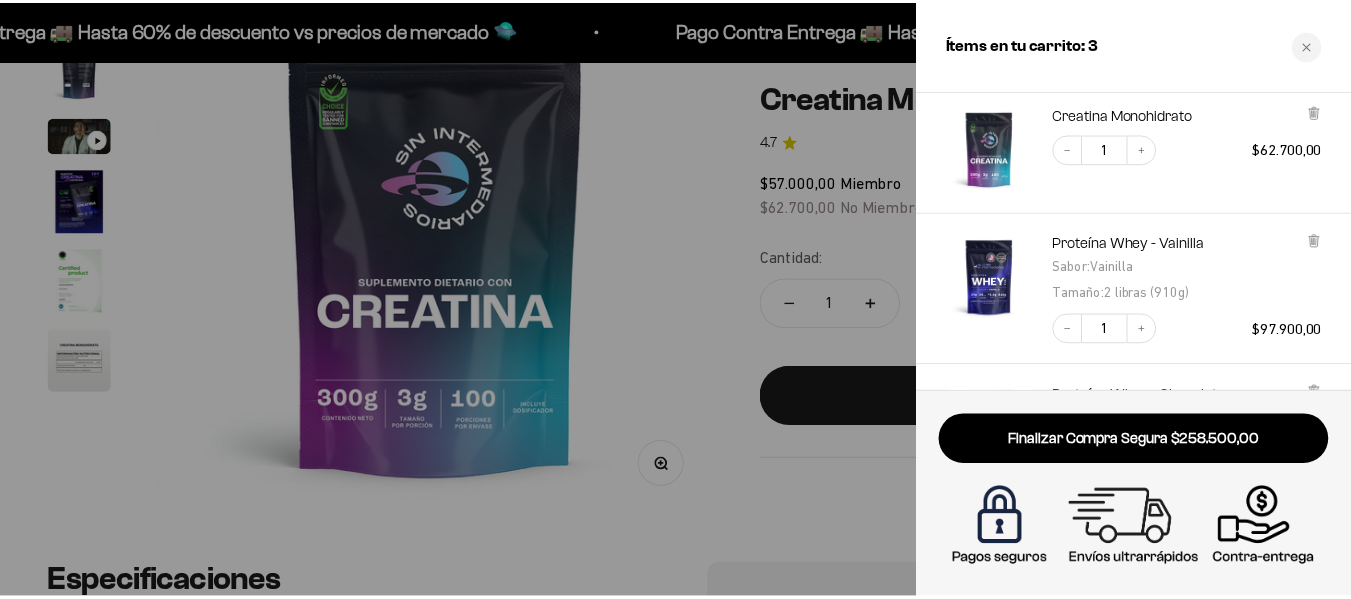 scroll, scrollTop: 0, scrollLeft: 0, axis: both 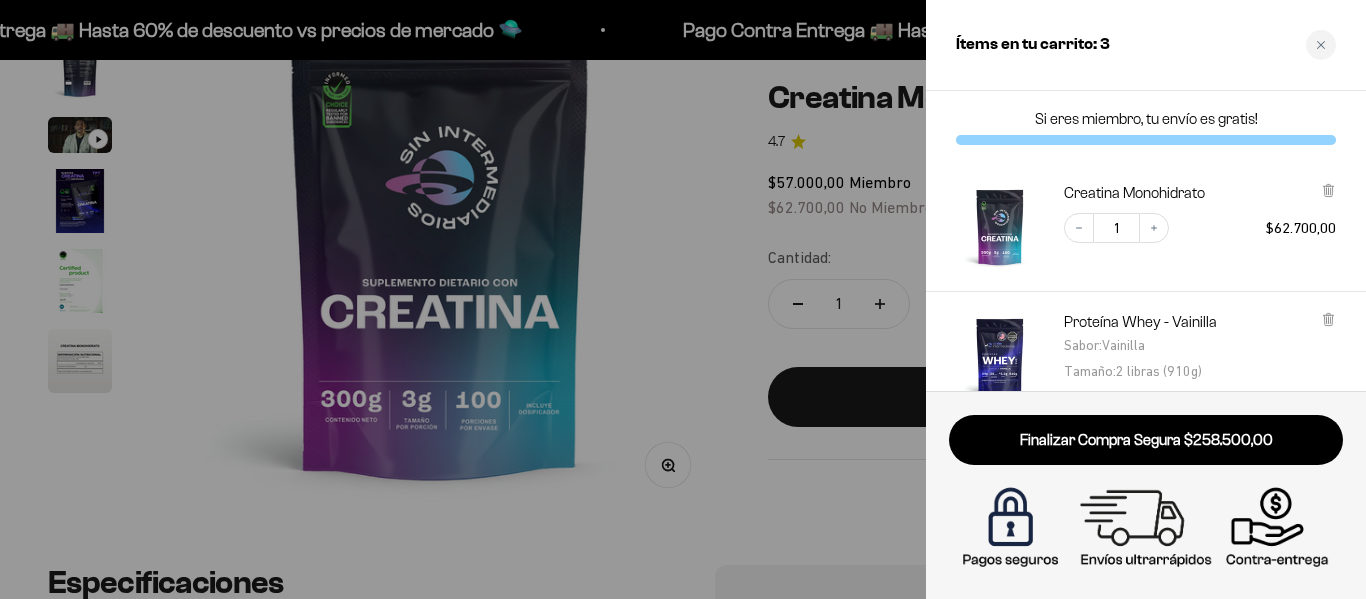 click at bounding box center (683, 299) 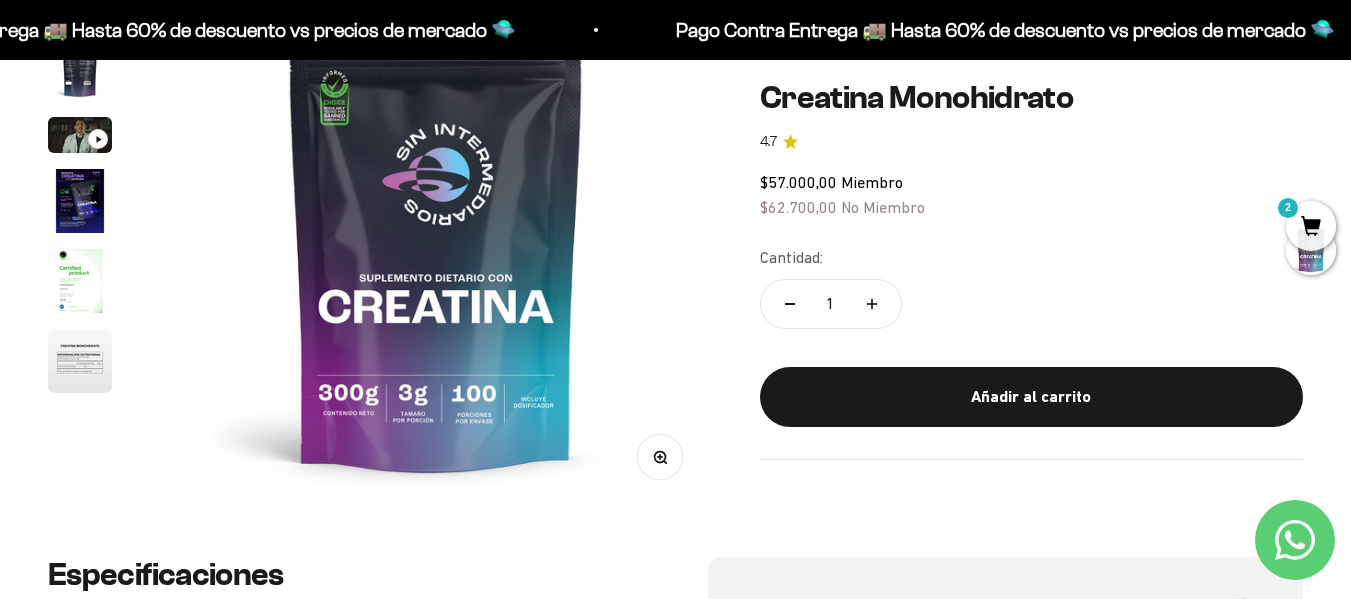 scroll, scrollTop: 0, scrollLeft: 0, axis: both 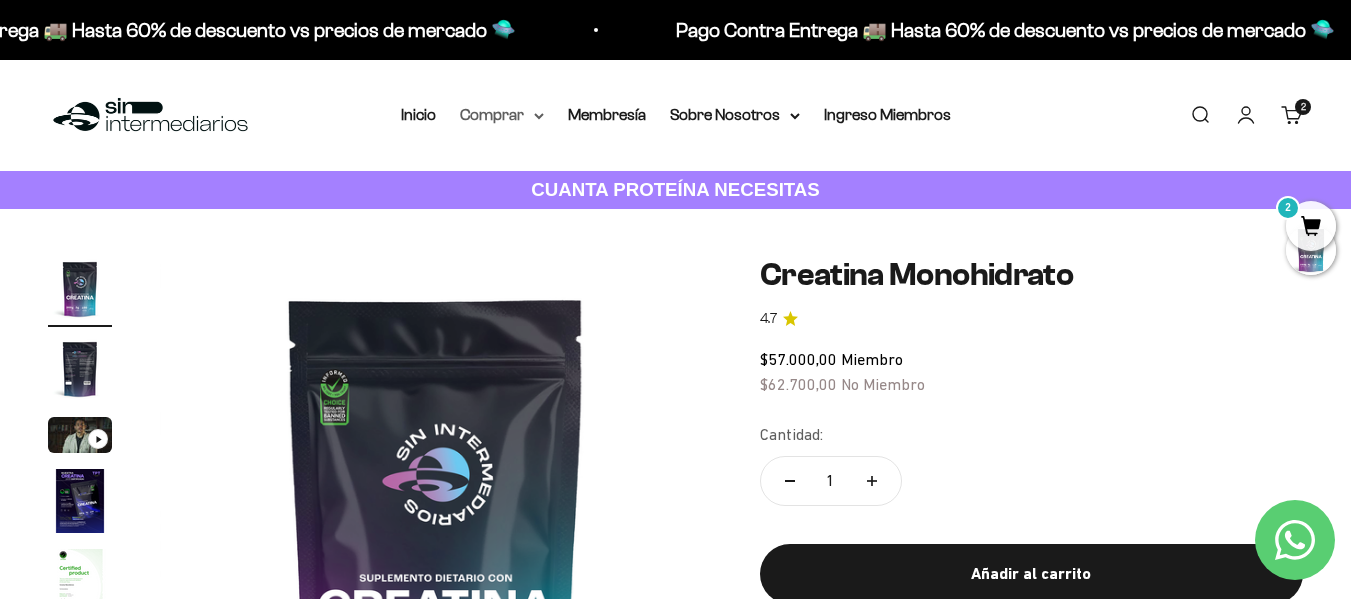 click 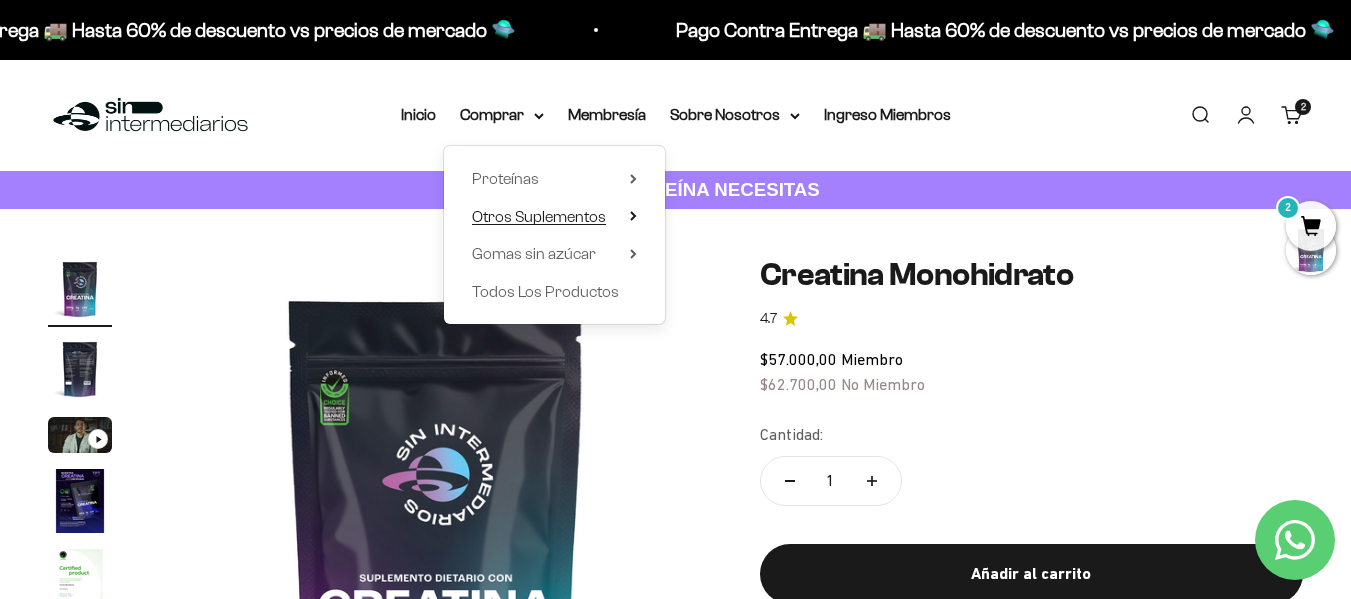 click 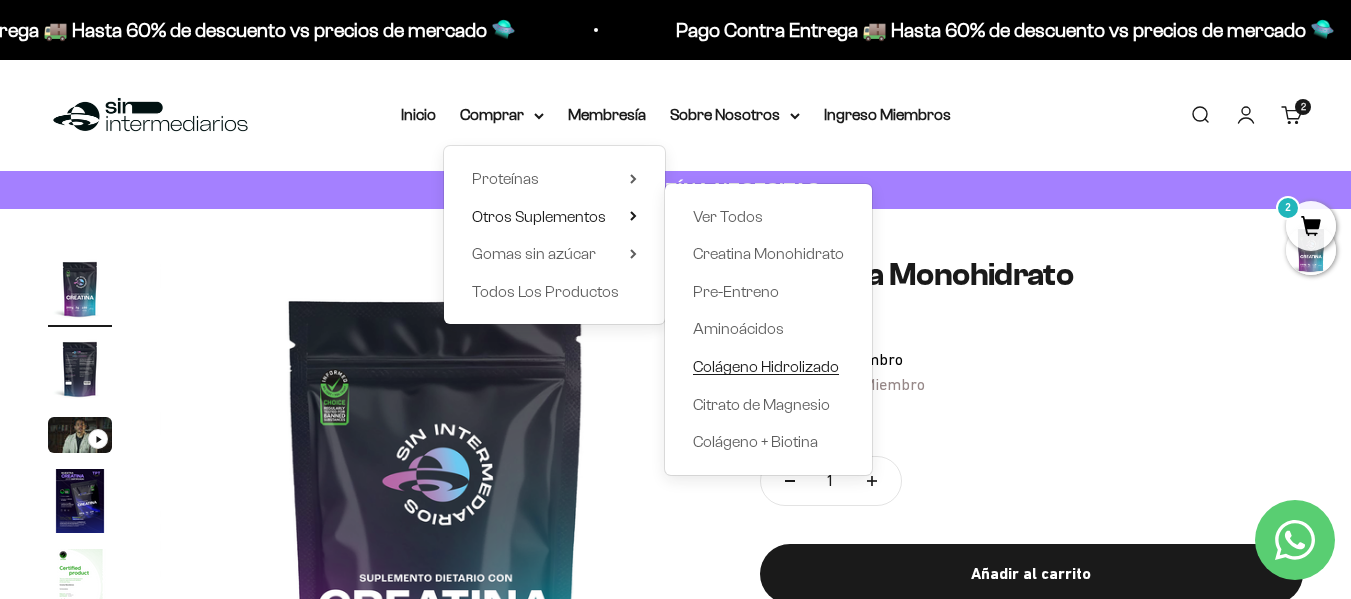 click on "Colágeno Hidrolizado" at bounding box center (766, 366) 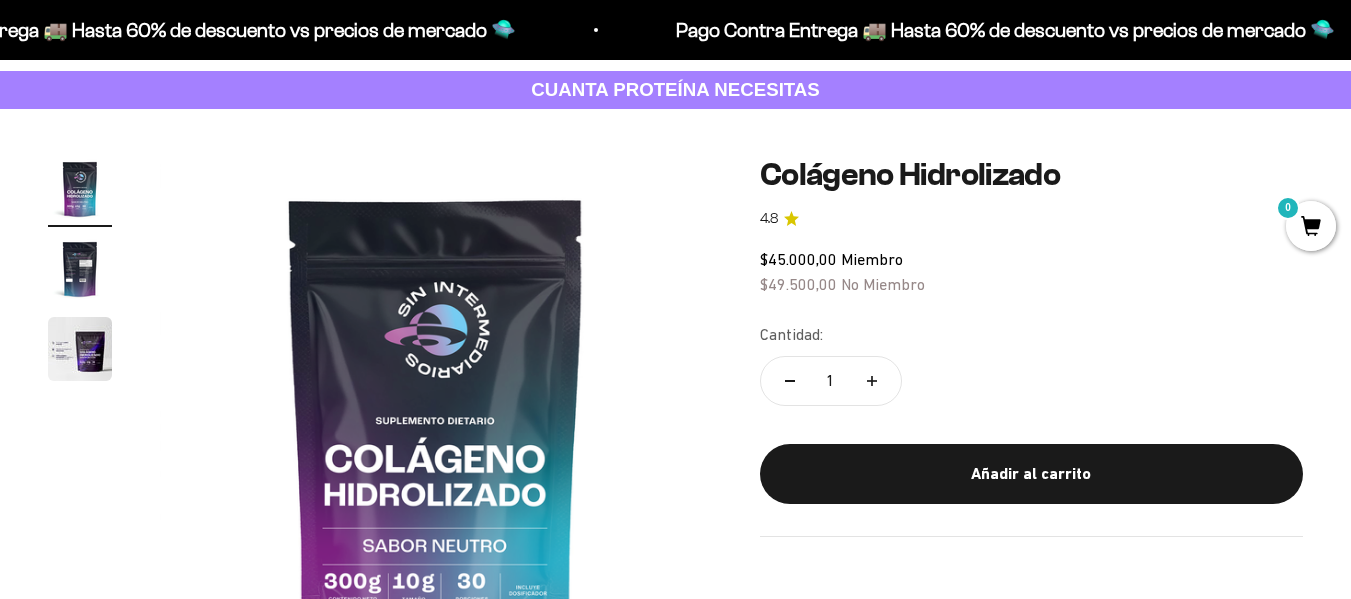 scroll, scrollTop: 200, scrollLeft: 0, axis: vertical 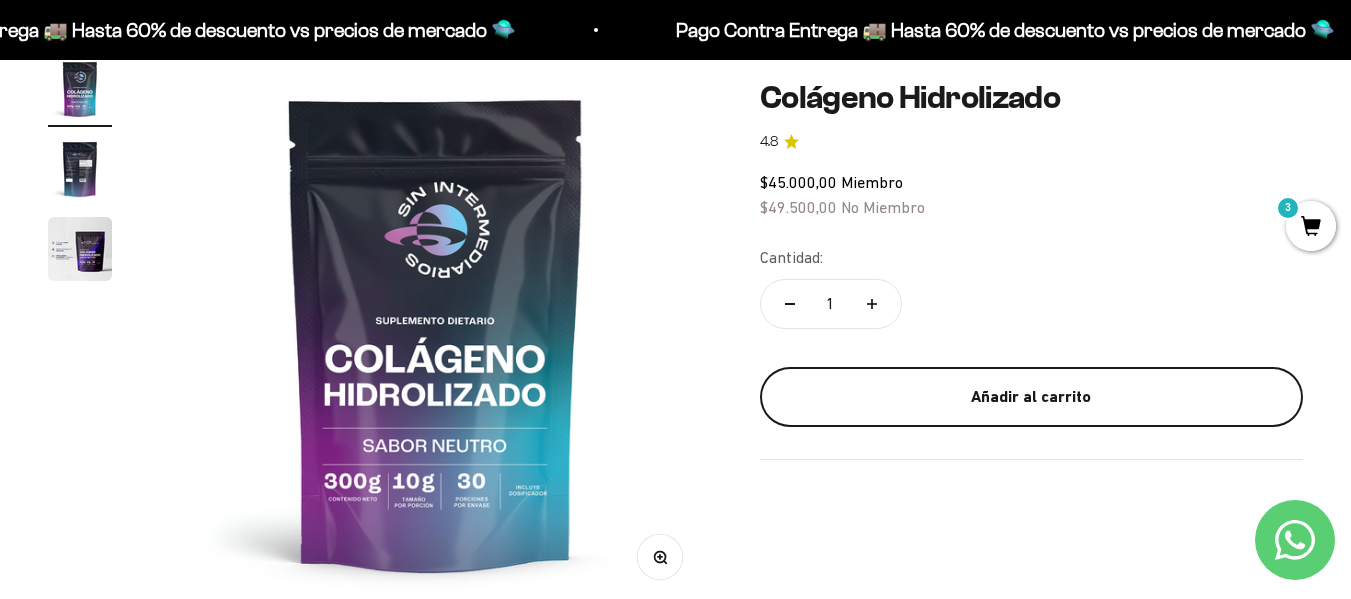 click on "Añadir al carrito" at bounding box center [1031, 397] 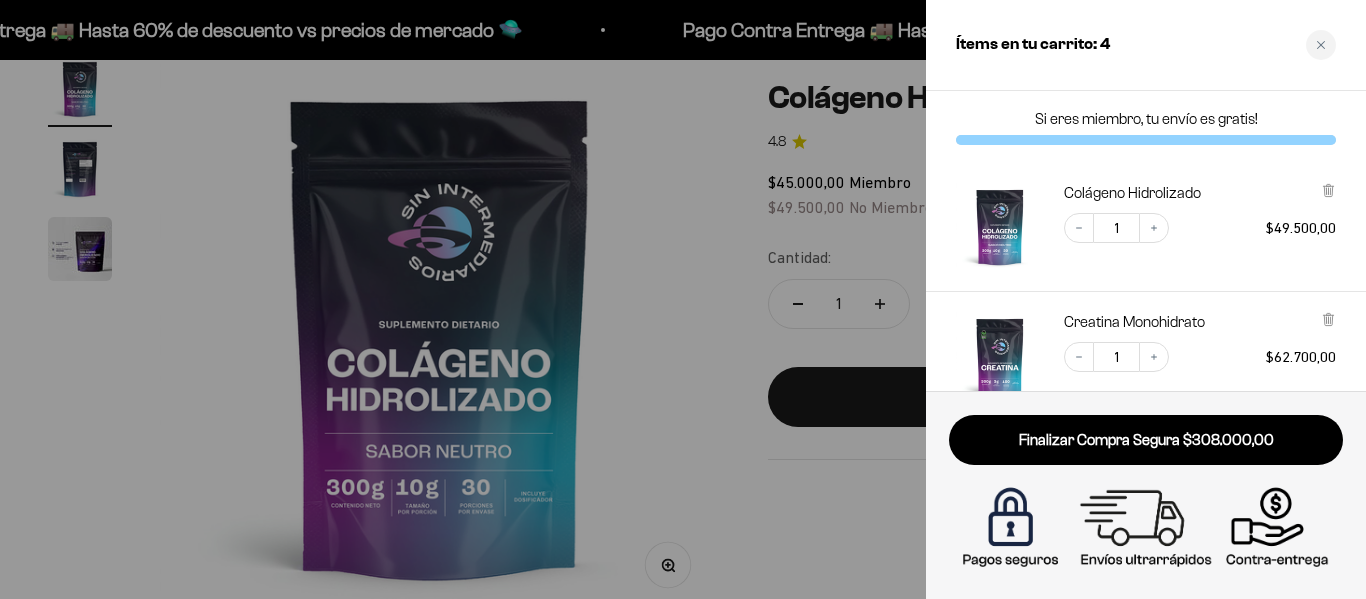 click at bounding box center [683, 299] 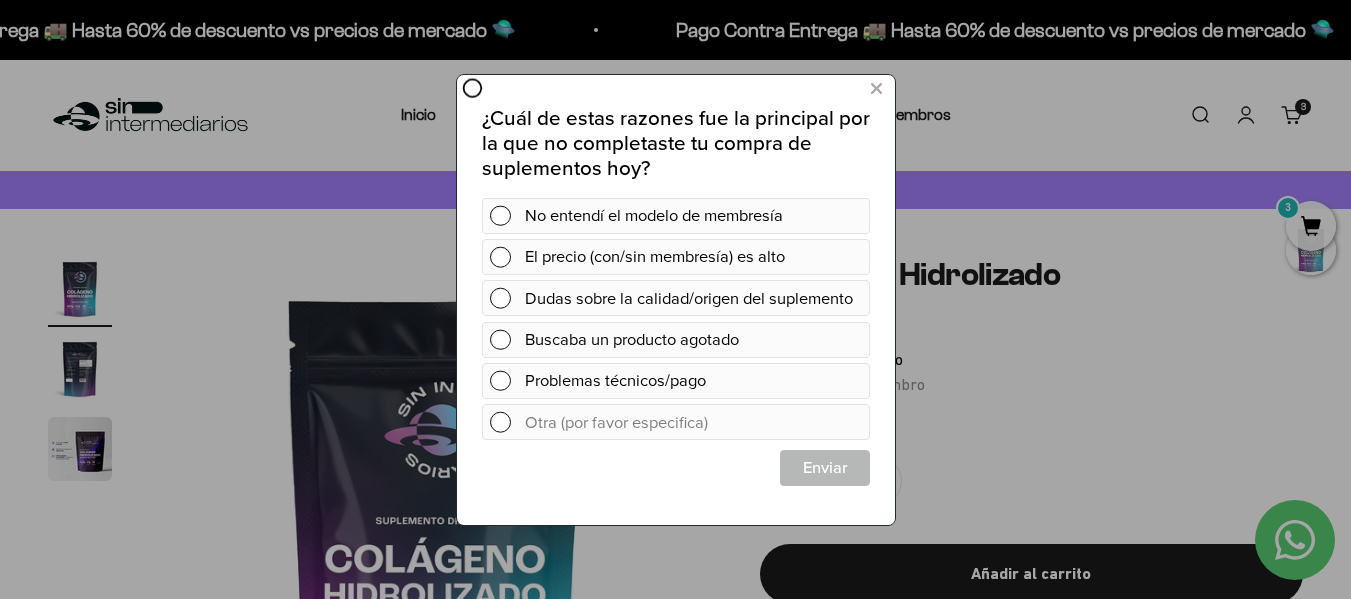 scroll, scrollTop: 0, scrollLeft: 0, axis: both 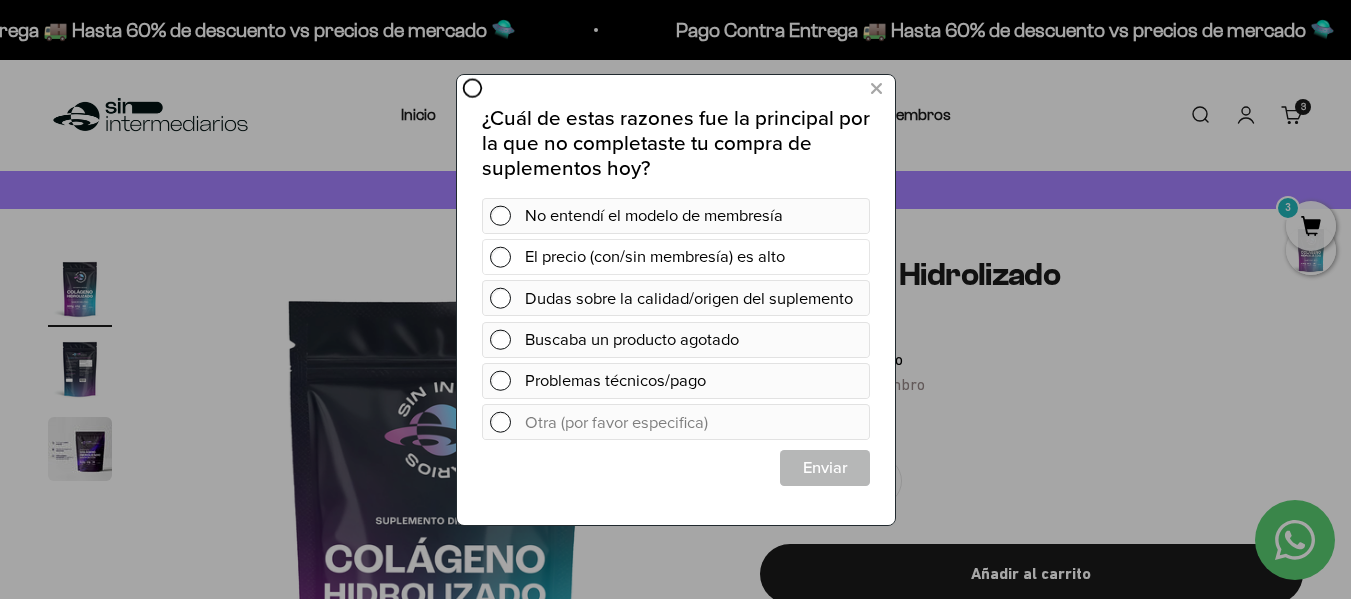 click on "El precio (con/sin membresía) es alto" at bounding box center (692, 256) 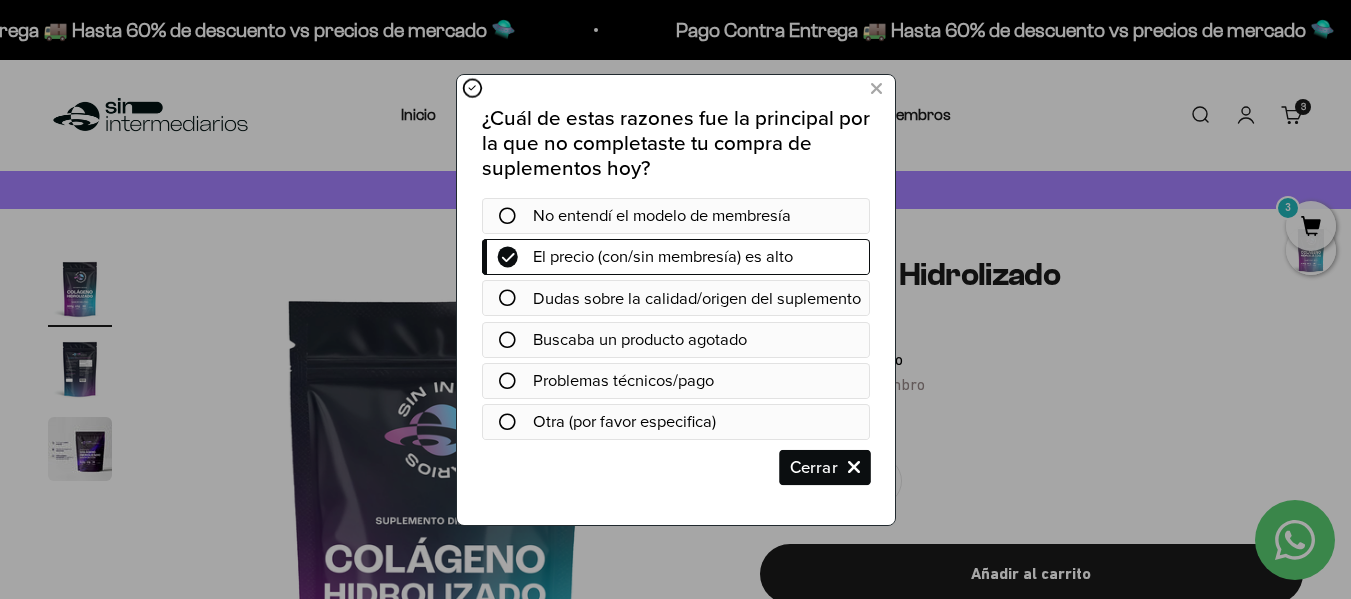 click on "Cerrar" at bounding box center (824, 467) 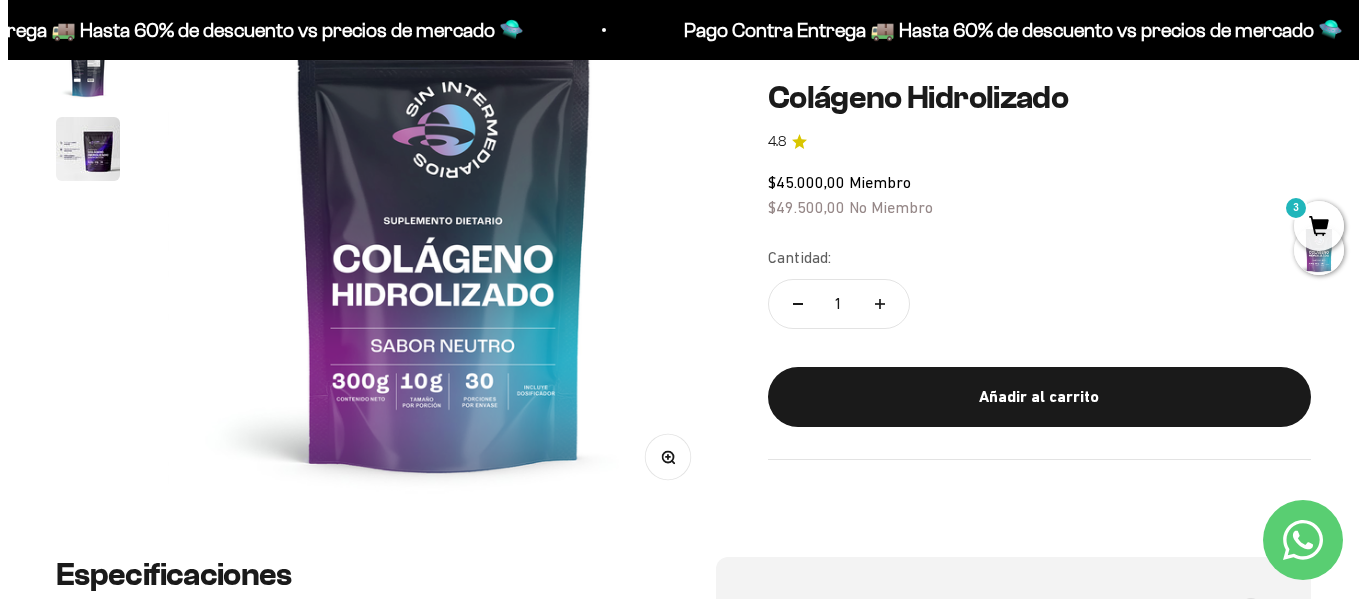 scroll, scrollTop: 0, scrollLeft: 0, axis: both 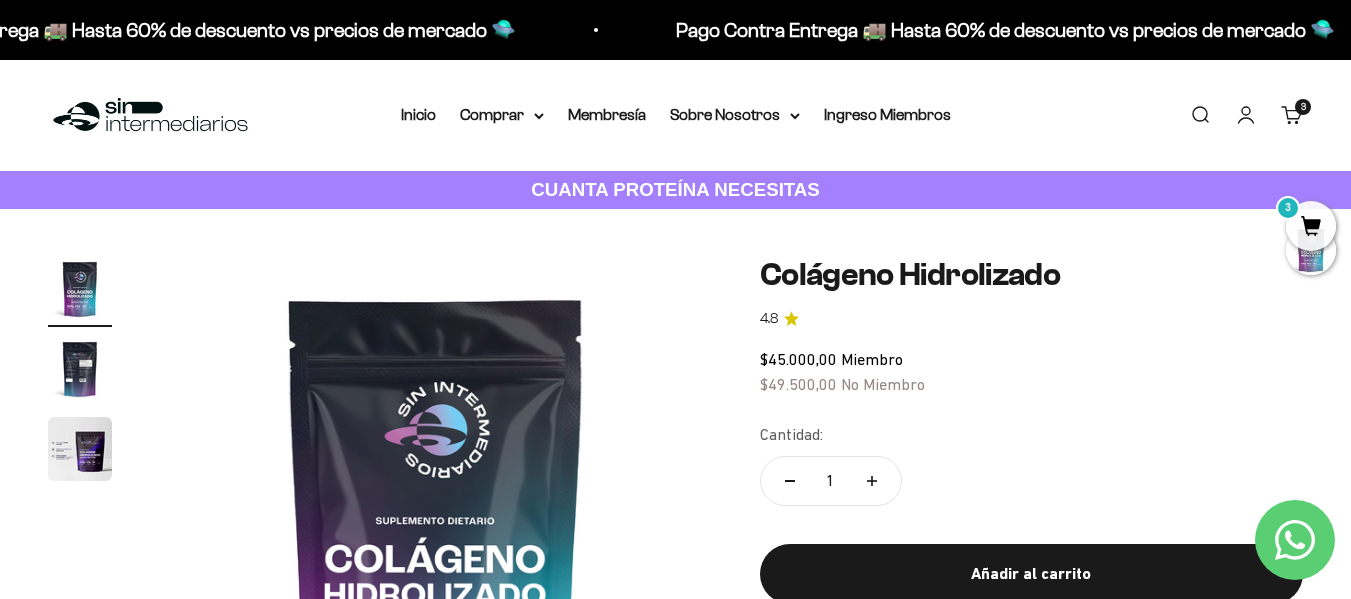 click on "3 artículos
3" at bounding box center [1303, 107] 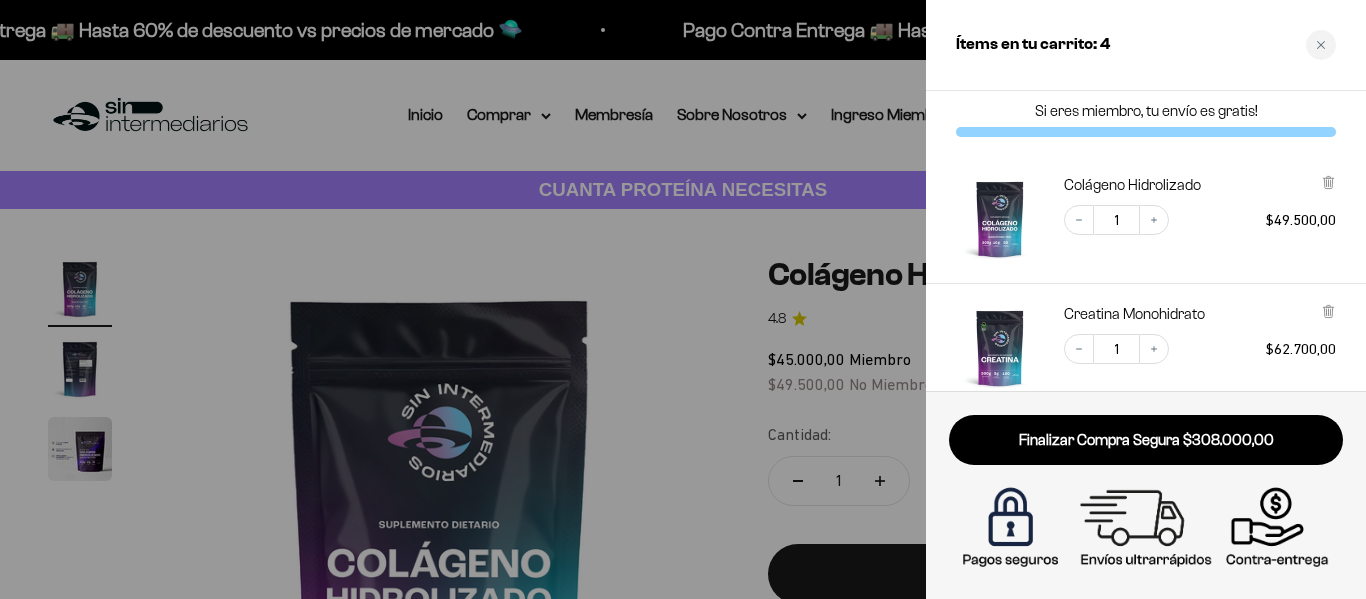 scroll, scrollTop: 0, scrollLeft: 0, axis: both 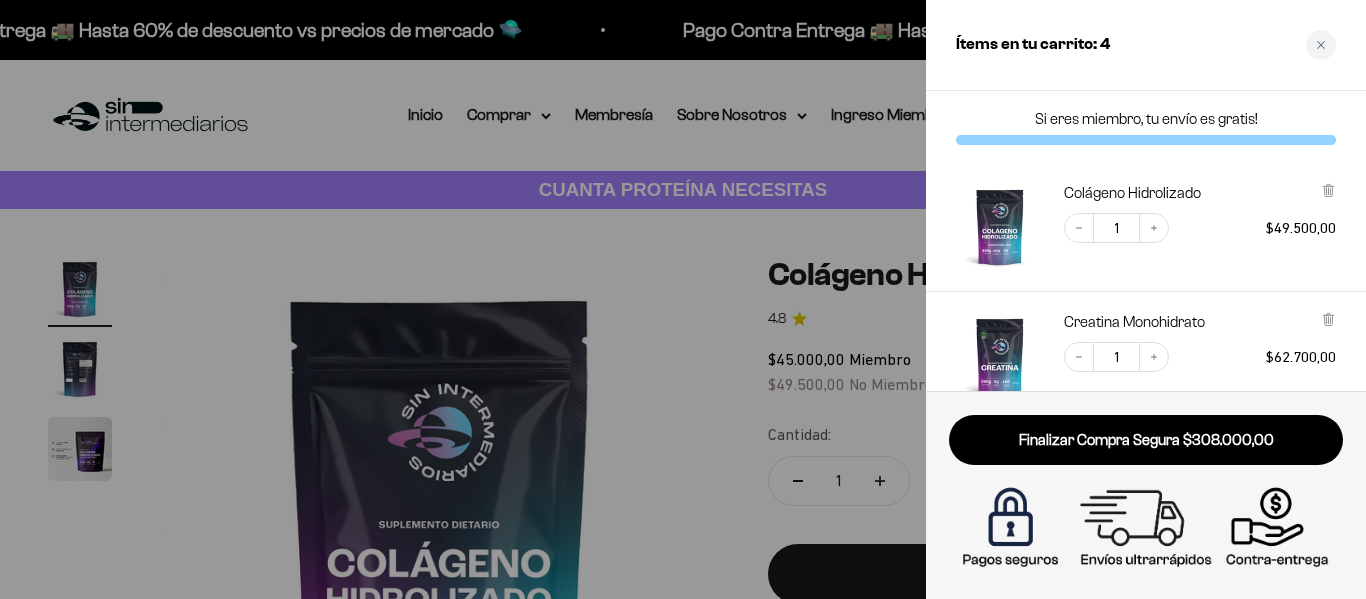click at bounding box center (683, 299) 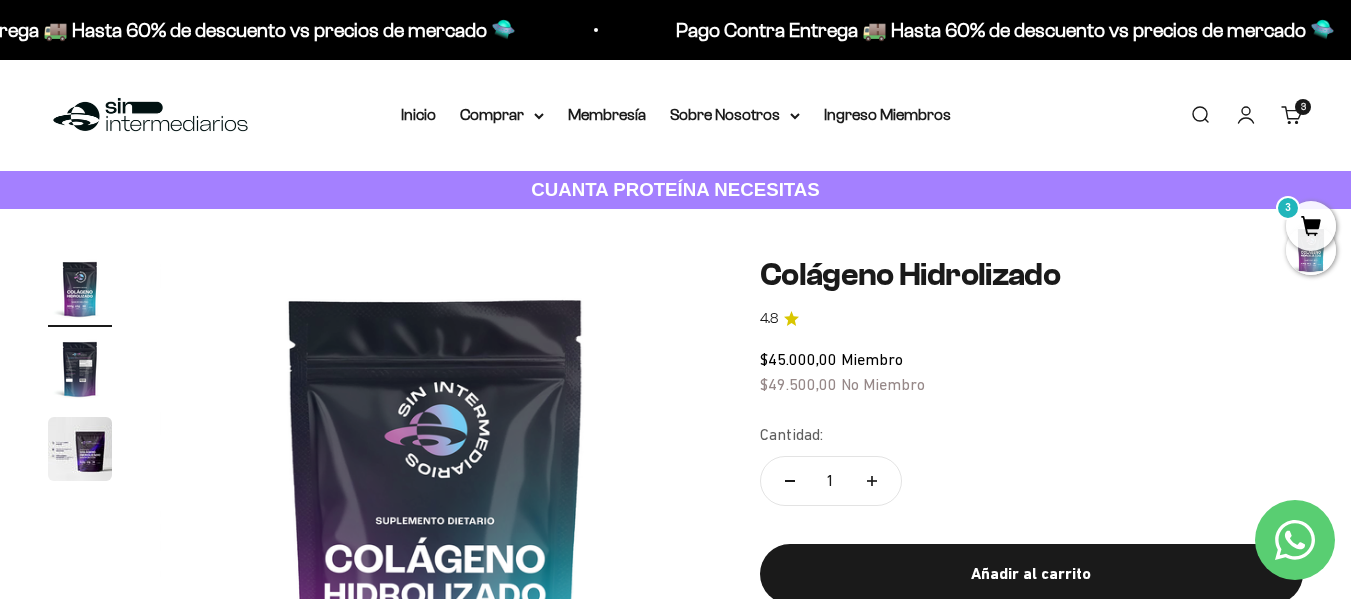 click on "3 artículos
3" at bounding box center (1303, 107) 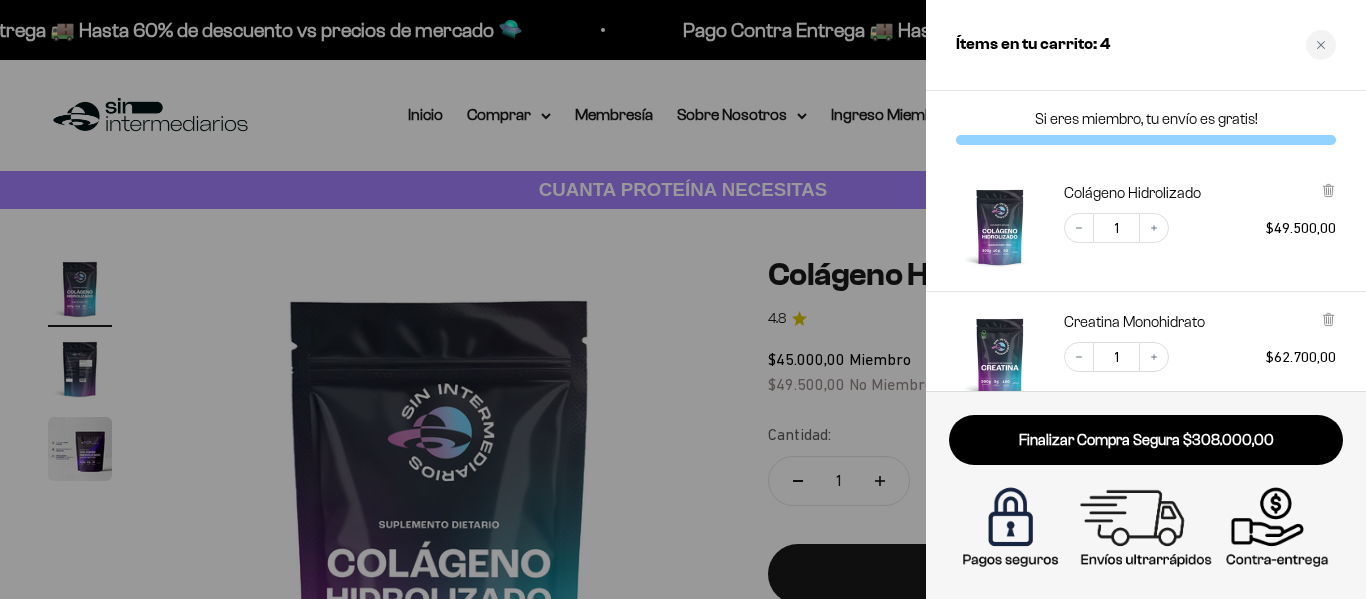 scroll, scrollTop: 100, scrollLeft: 0, axis: vertical 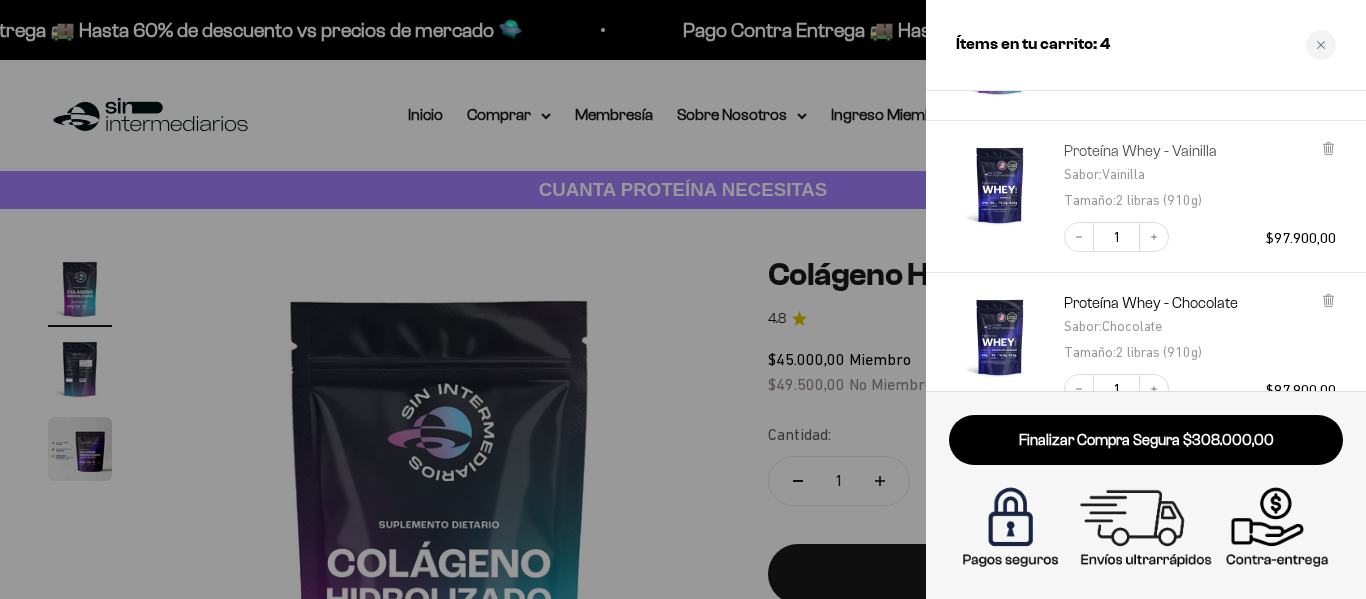 click on "Proteína Whey - Vainilla" at bounding box center (1140, 151) 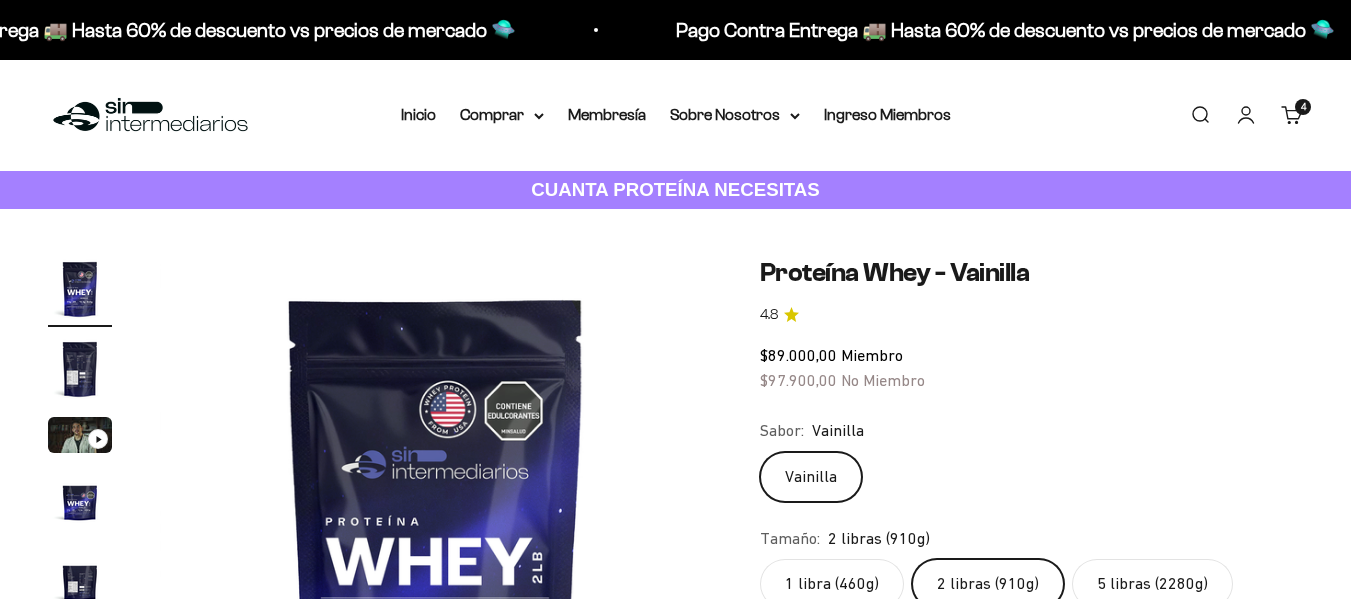 scroll, scrollTop: 100, scrollLeft: 0, axis: vertical 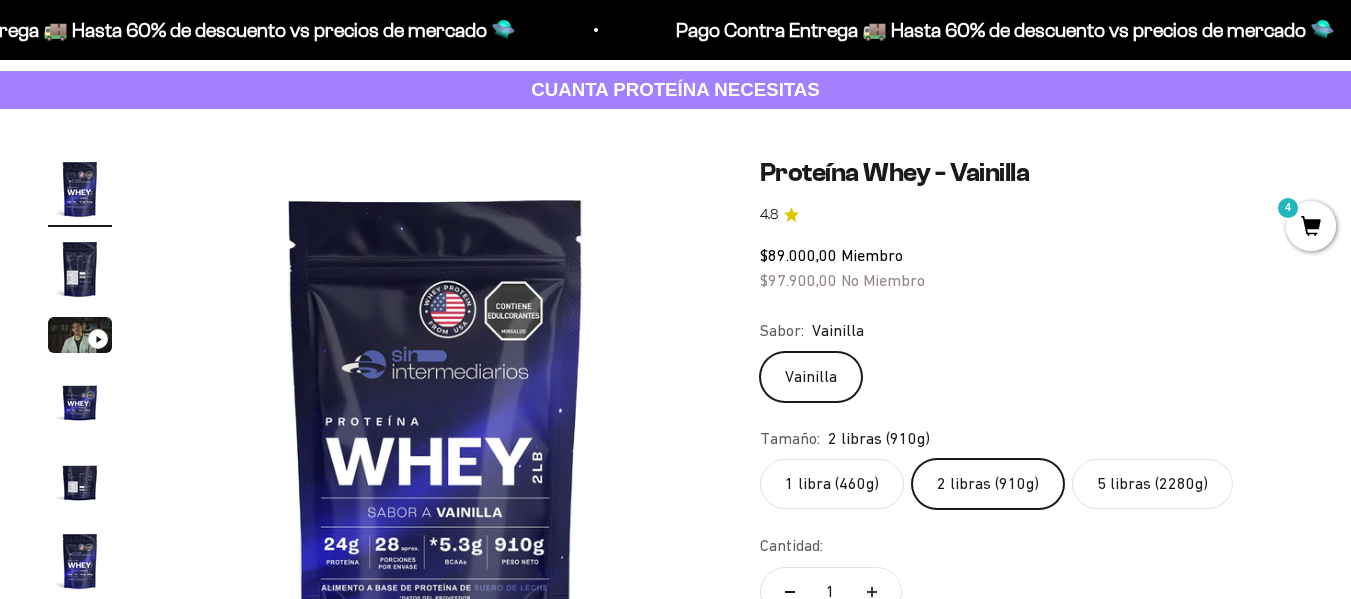 click at bounding box center [436, 433] 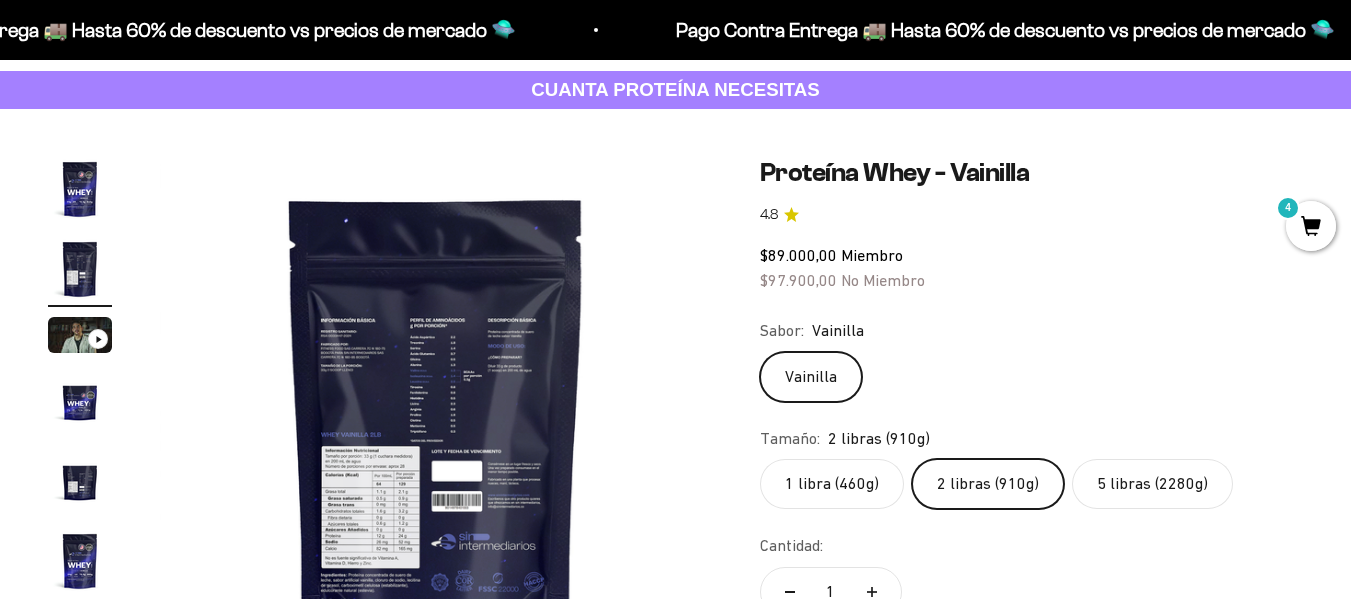scroll, scrollTop: 0, scrollLeft: 564, axis: horizontal 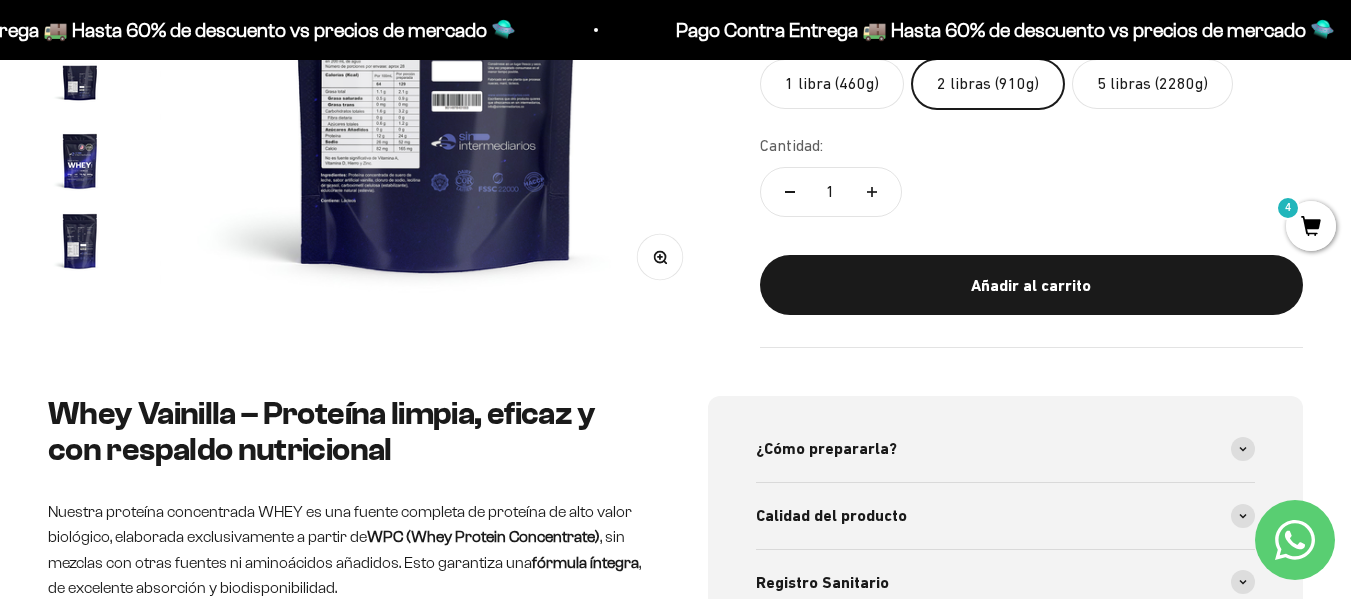 click 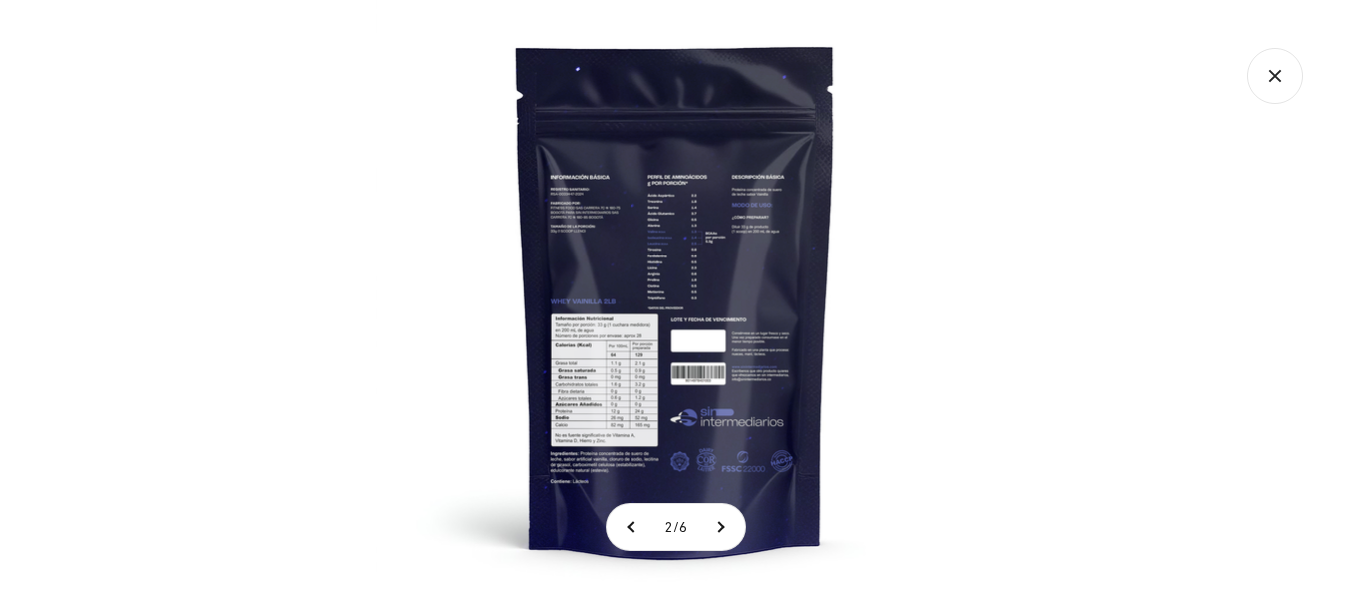 click at bounding box center [675, 299] 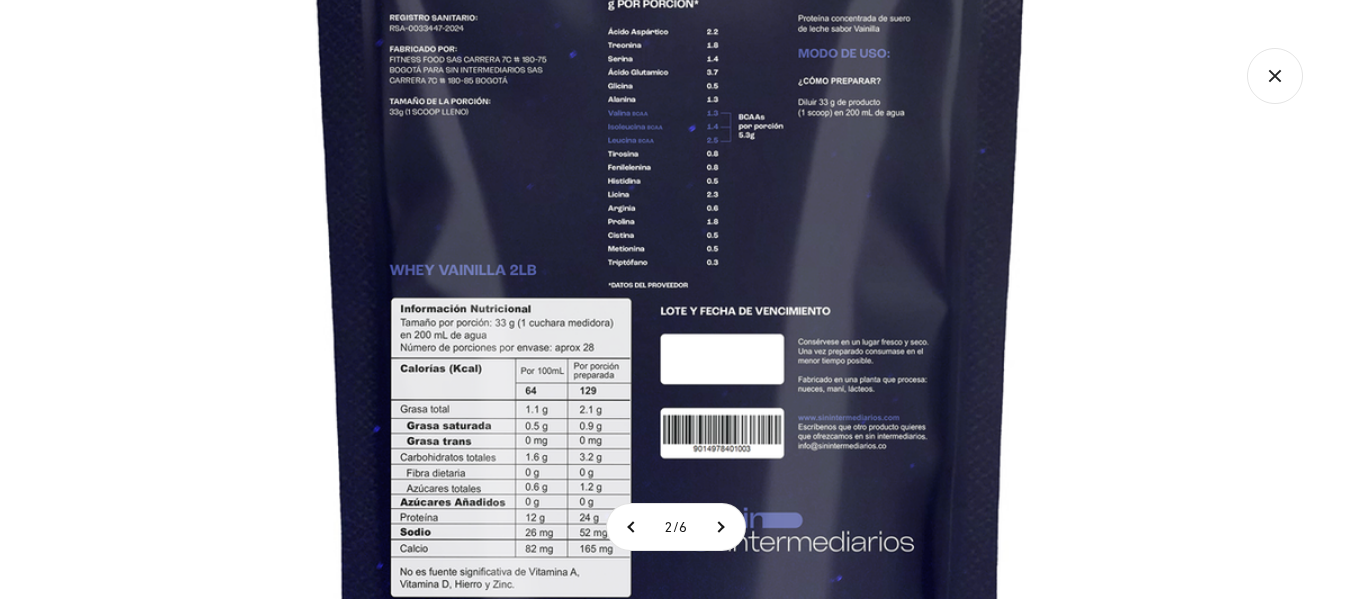 click at bounding box center [671, 266] 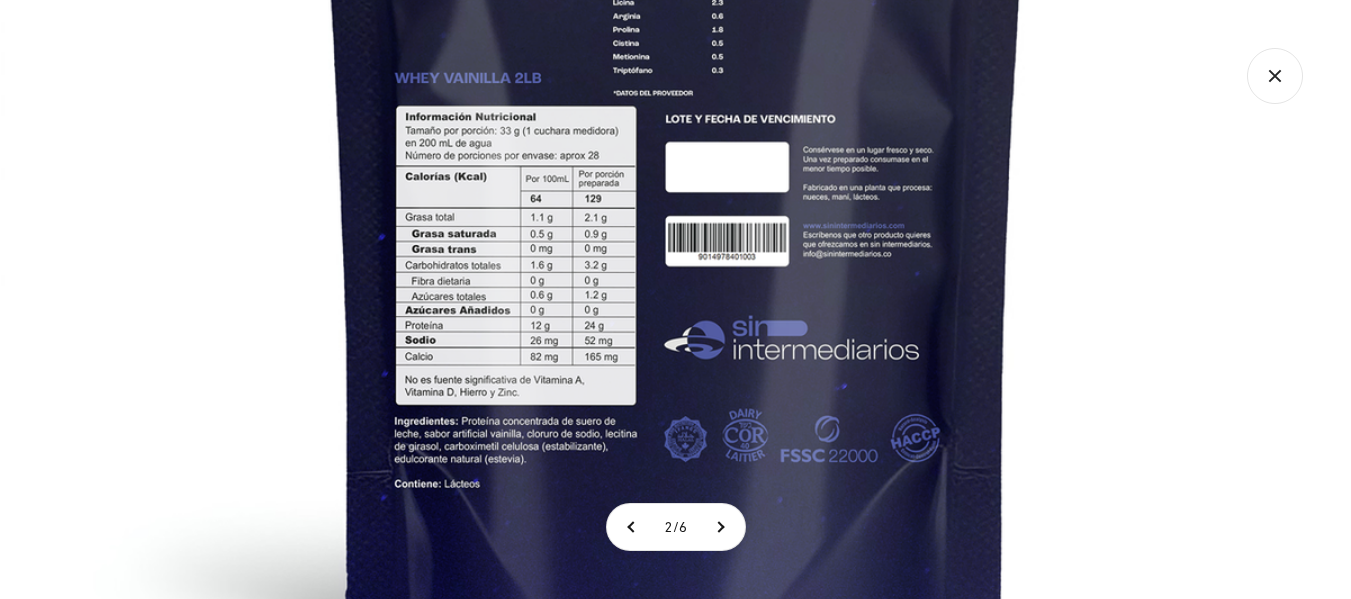 click at bounding box center [676, 74] 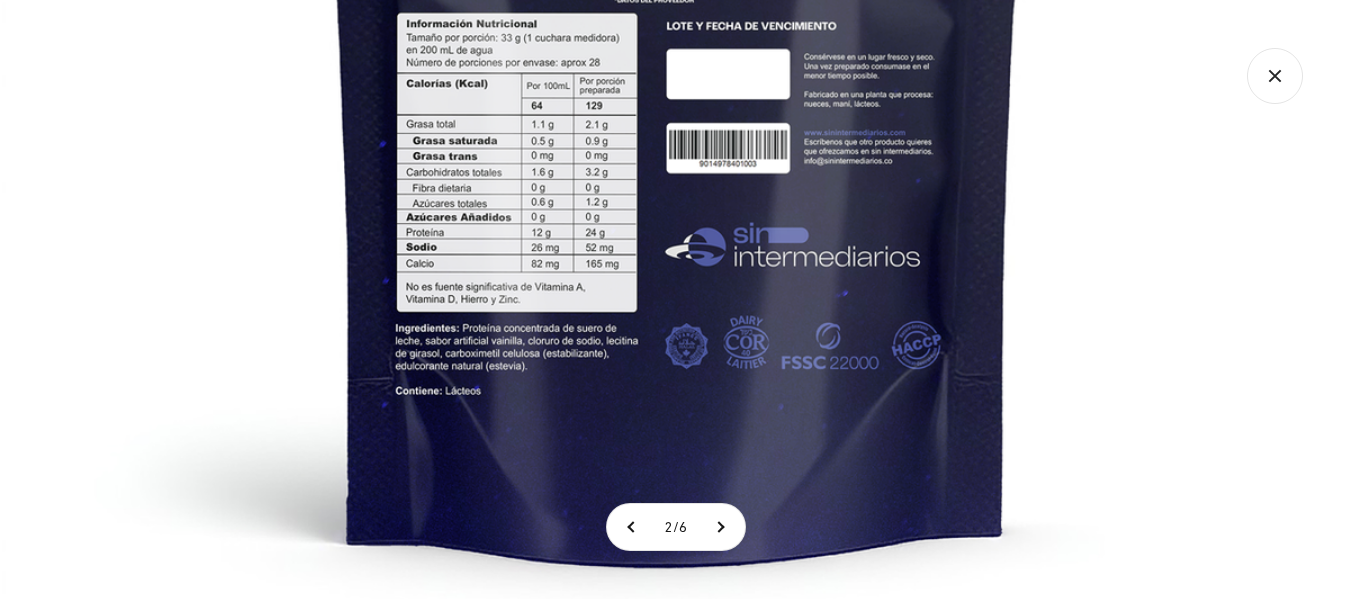 click at bounding box center (677, -19) 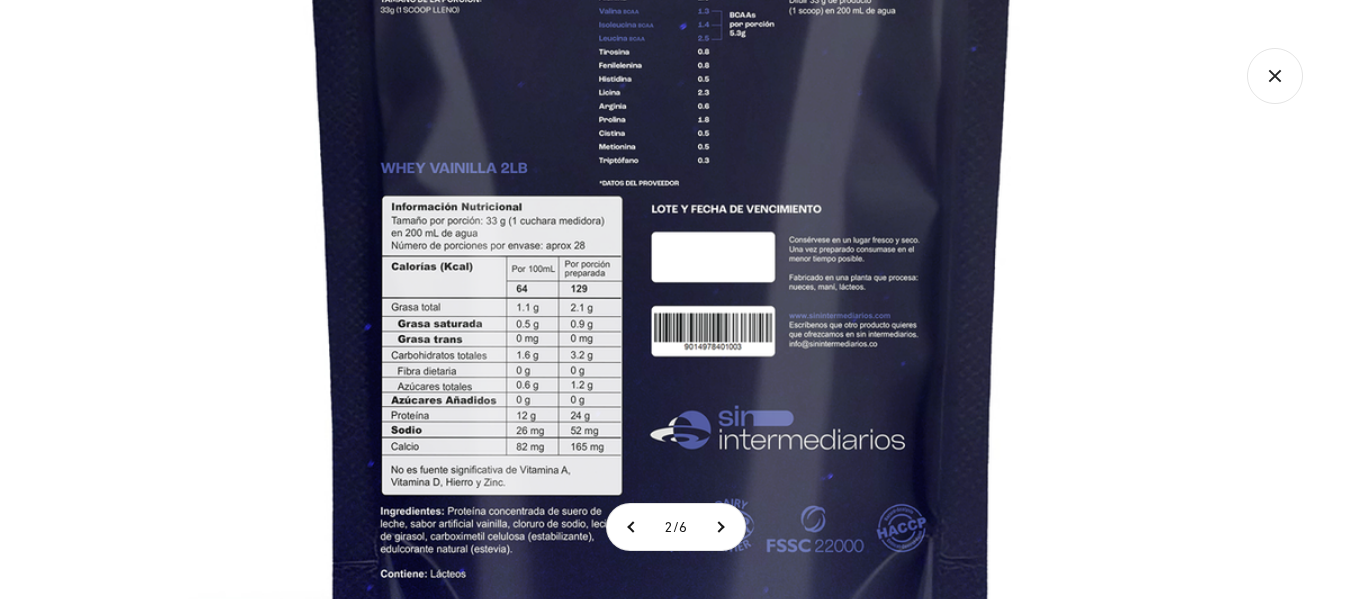 click at bounding box center [662, 164] 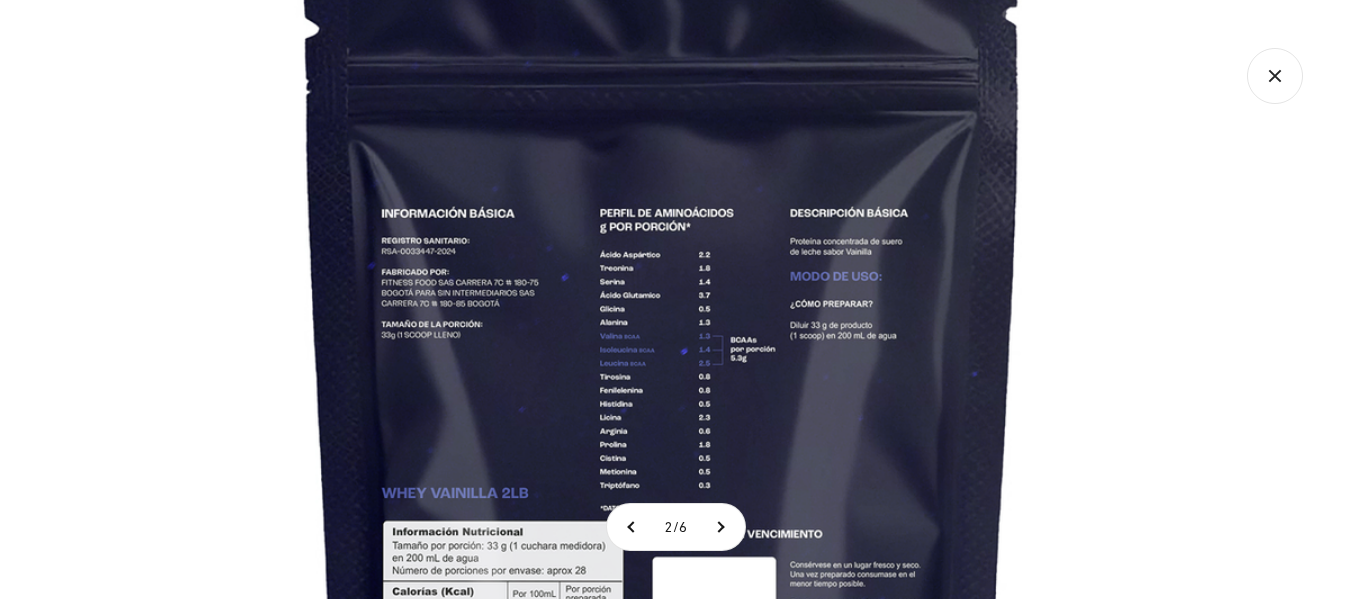 click at bounding box center (663, 489) 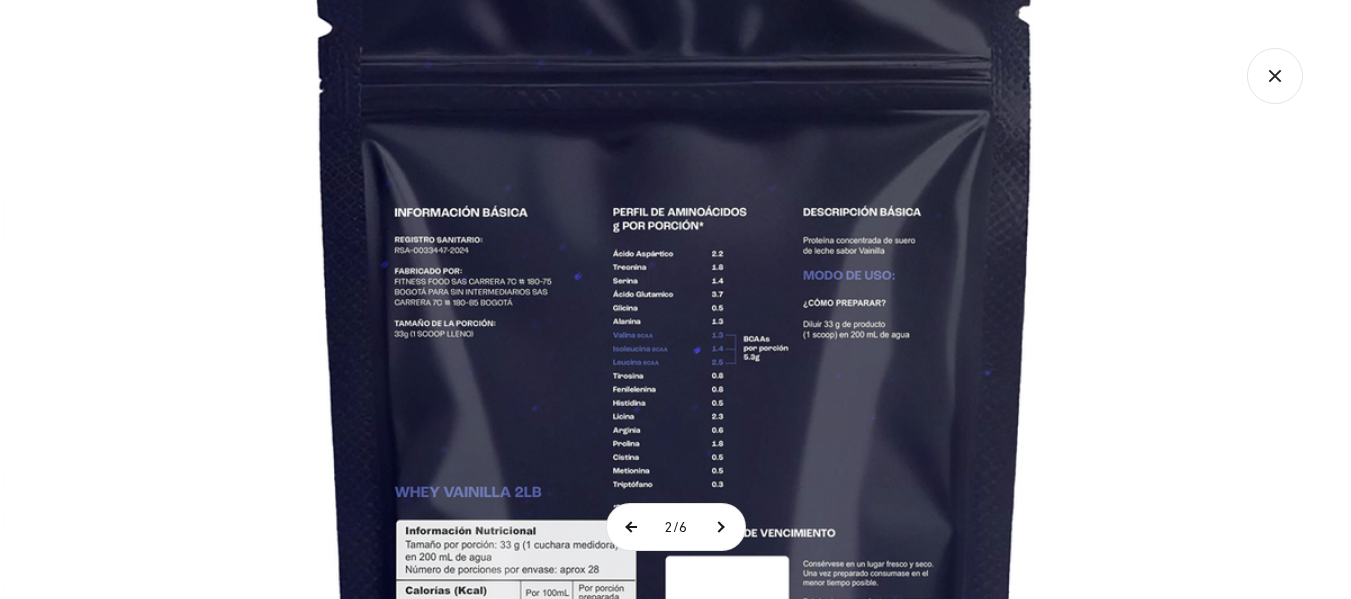 click at bounding box center [632, 527] 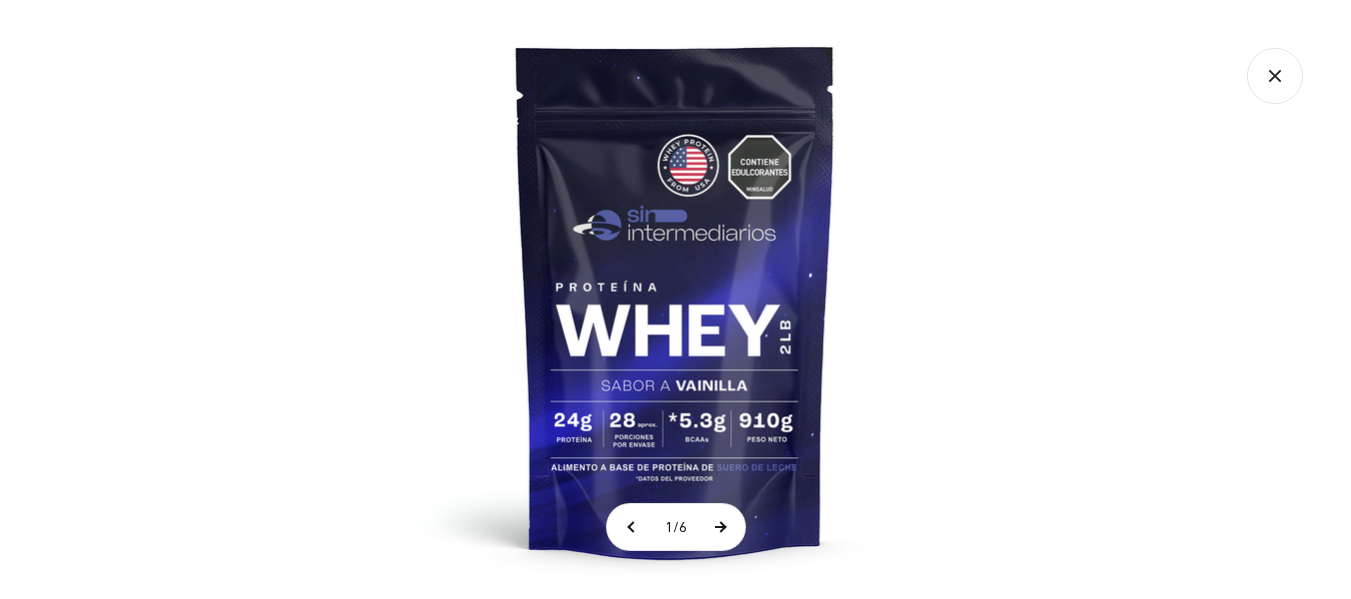 click at bounding box center [720, 527] 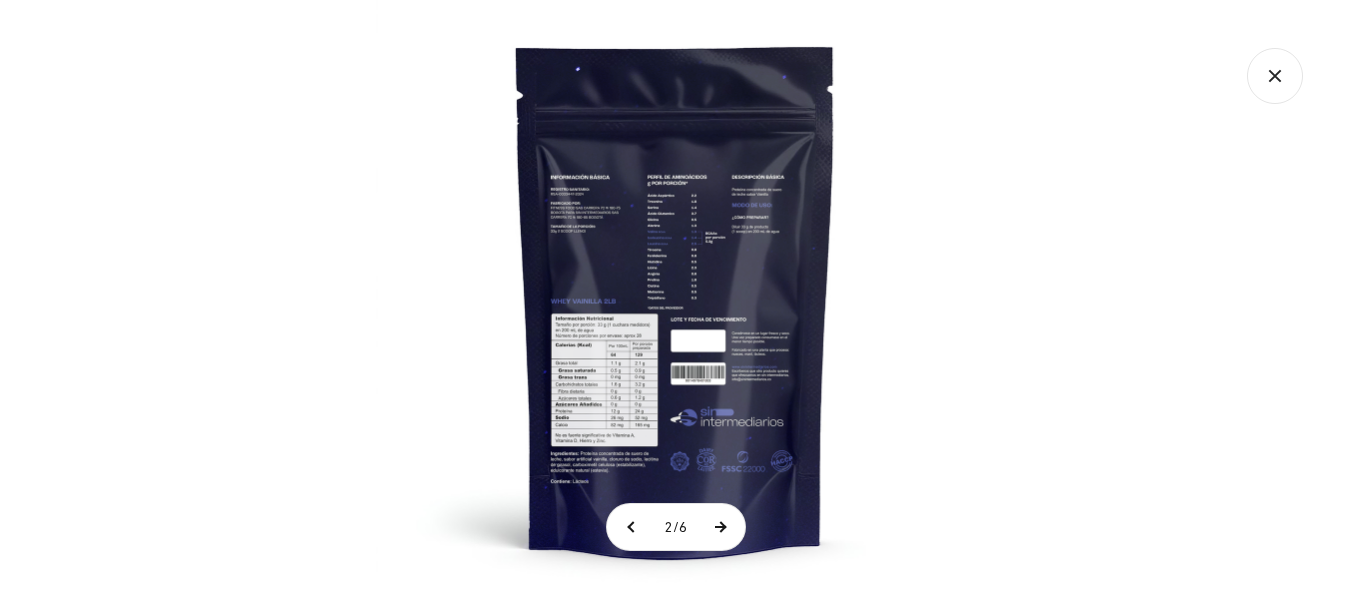 click at bounding box center [720, 527] 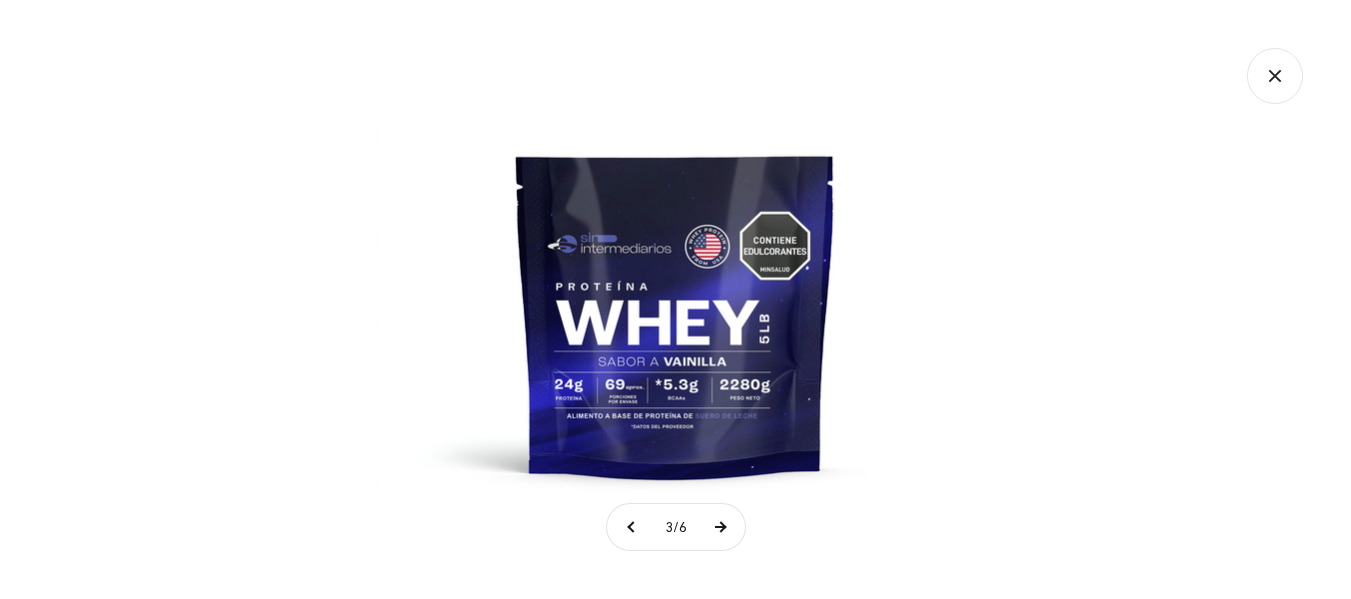 click at bounding box center [720, 527] 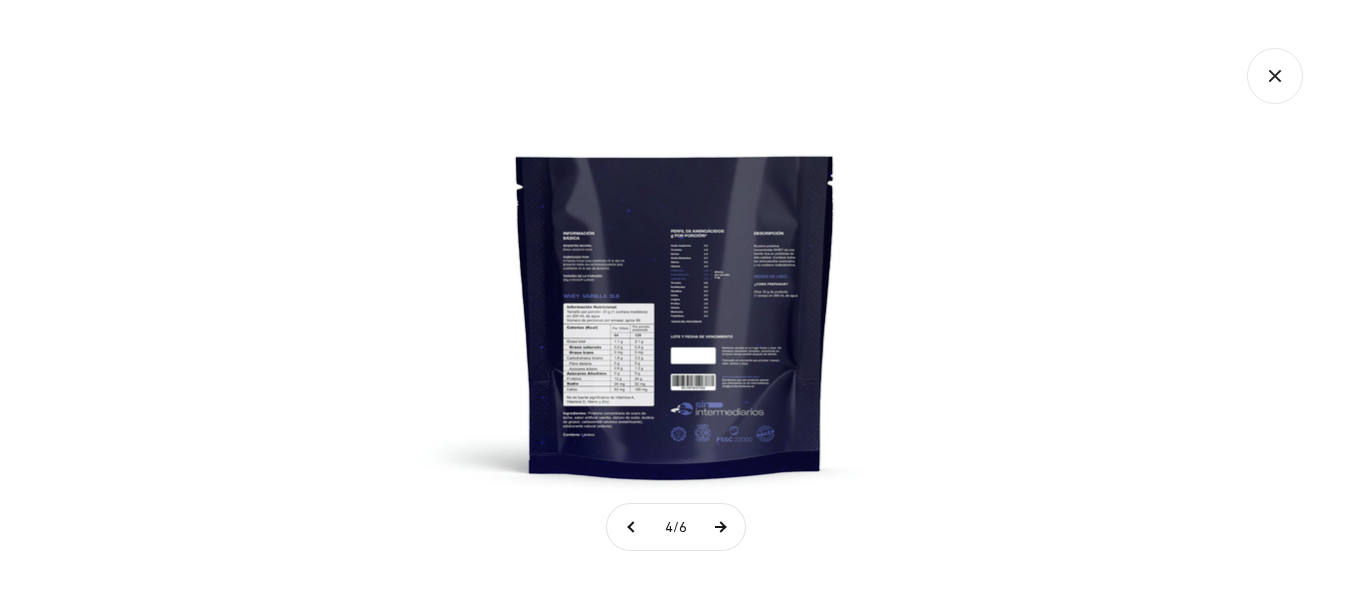 click at bounding box center [720, 527] 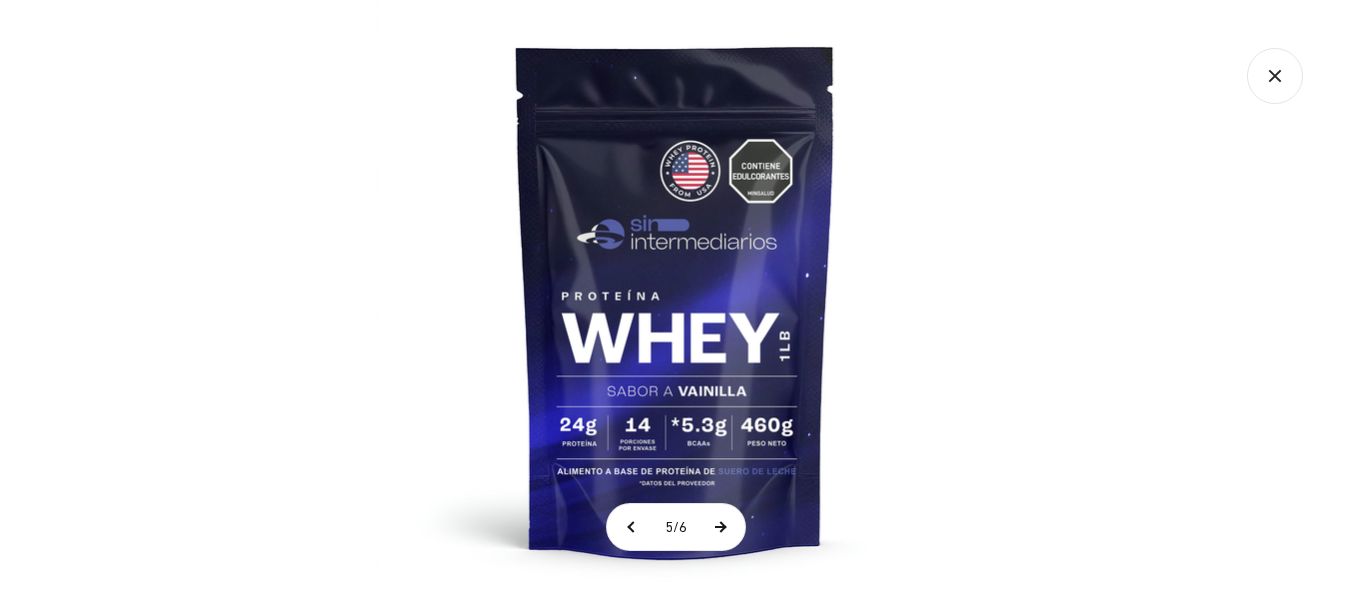 click at bounding box center [720, 527] 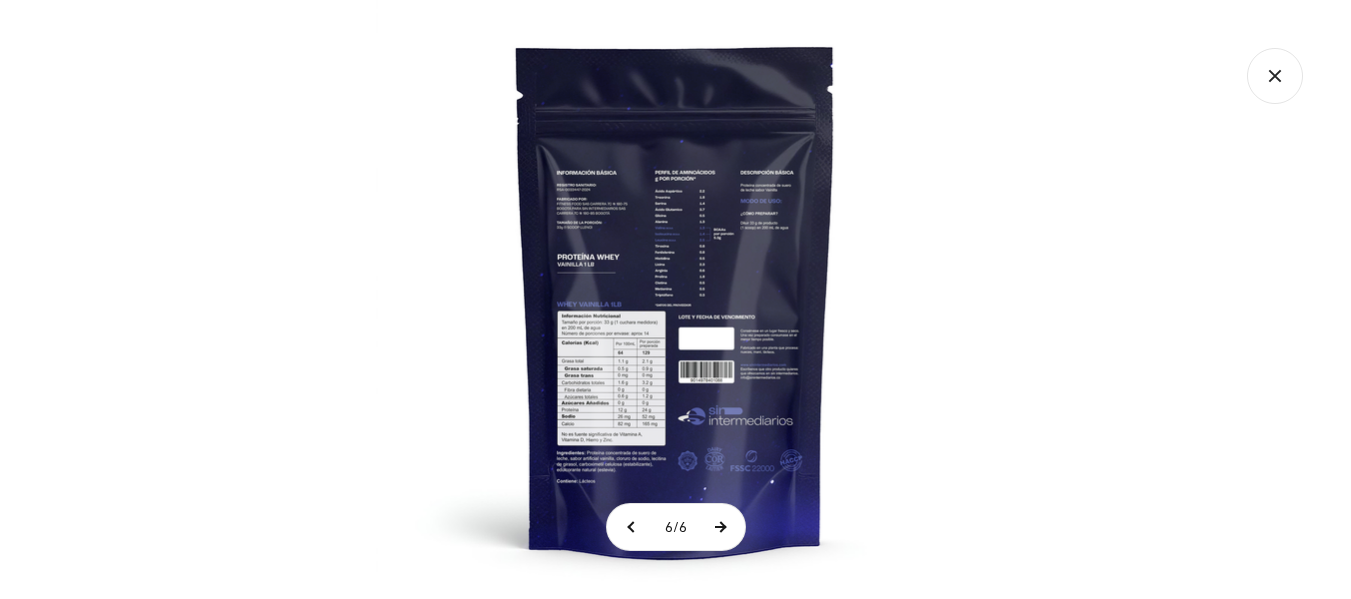 click at bounding box center (720, 527) 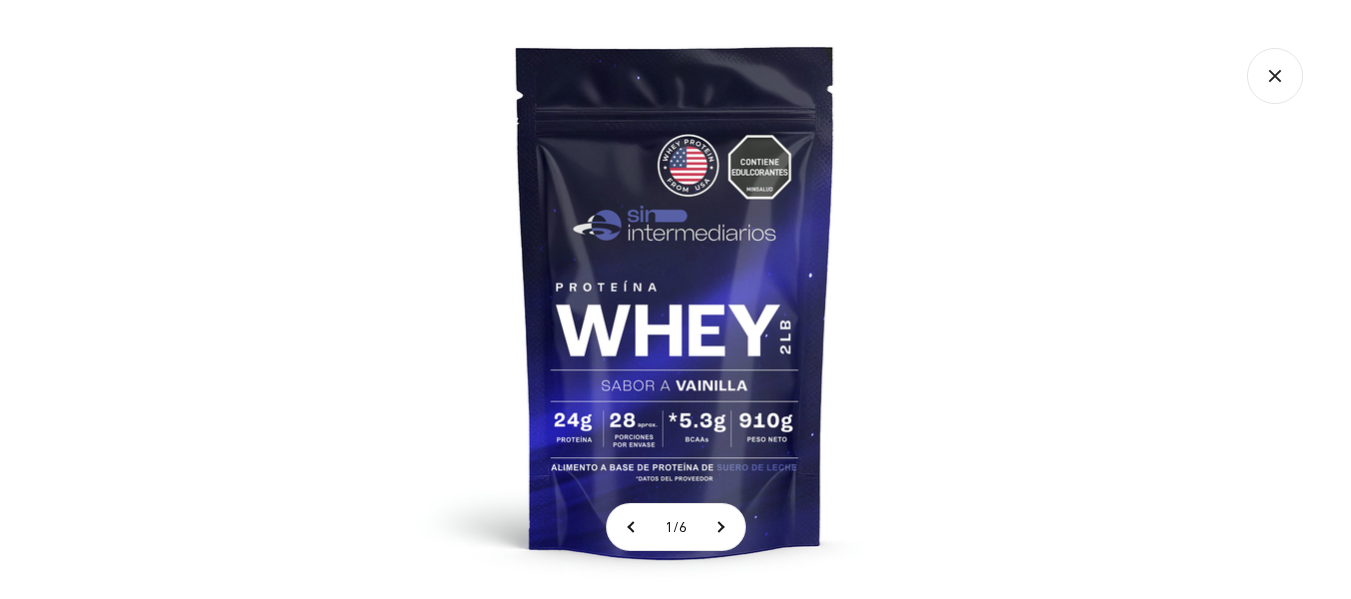 click at bounding box center [675, 299] 